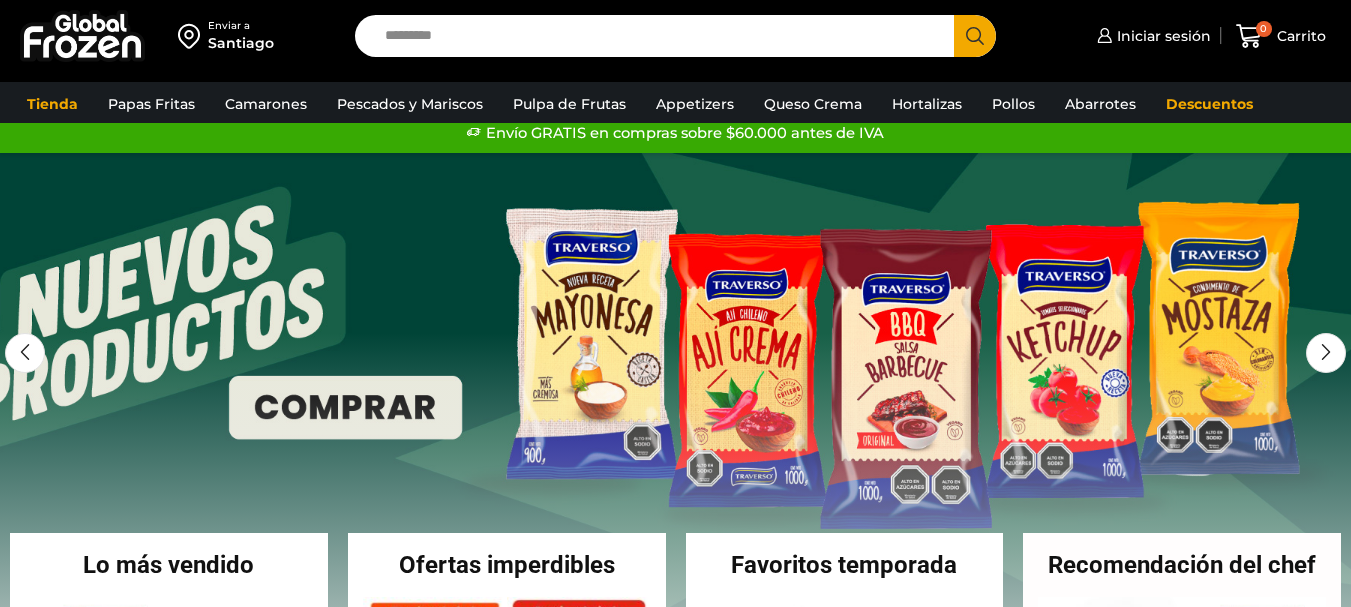 scroll, scrollTop: 0, scrollLeft: 0, axis: both 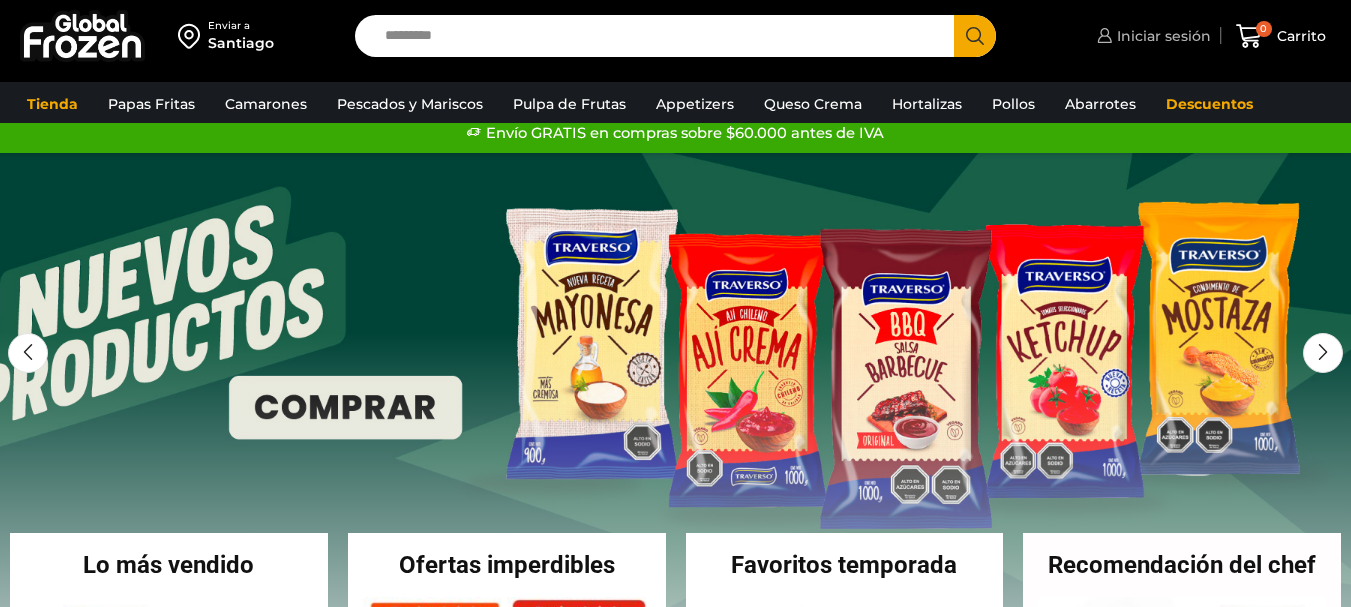 click on "Iniciar sesión" at bounding box center [1161, 36] 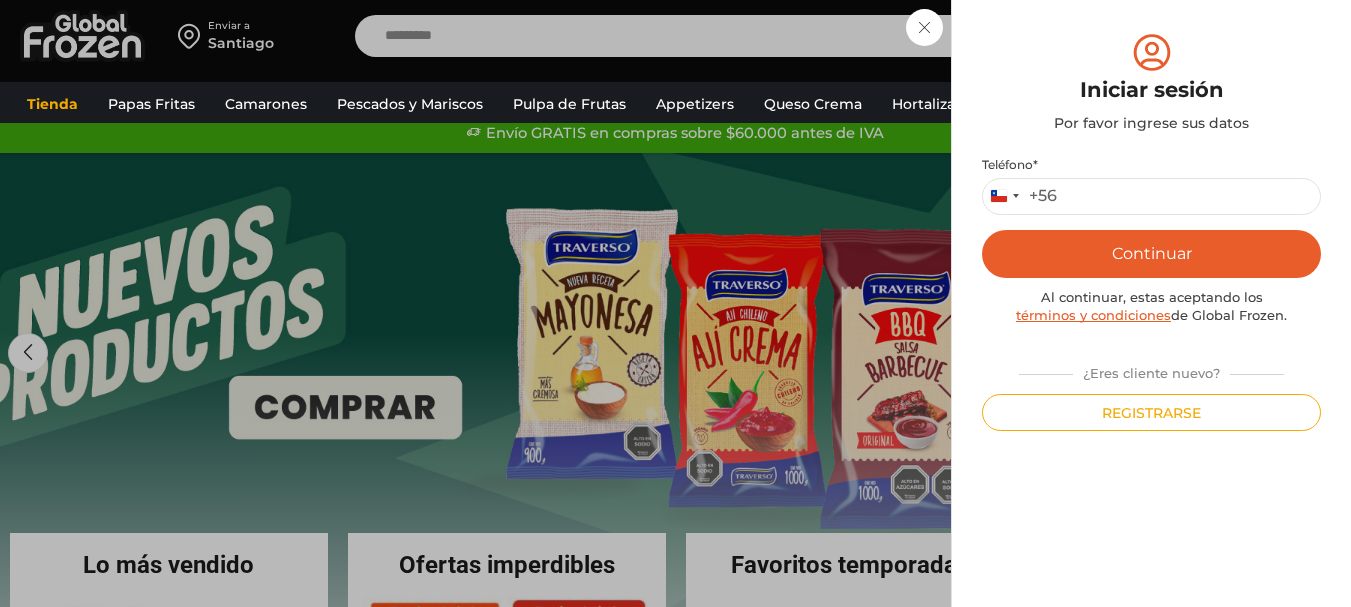 scroll, scrollTop: 0, scrollLeft: 0, axis: both 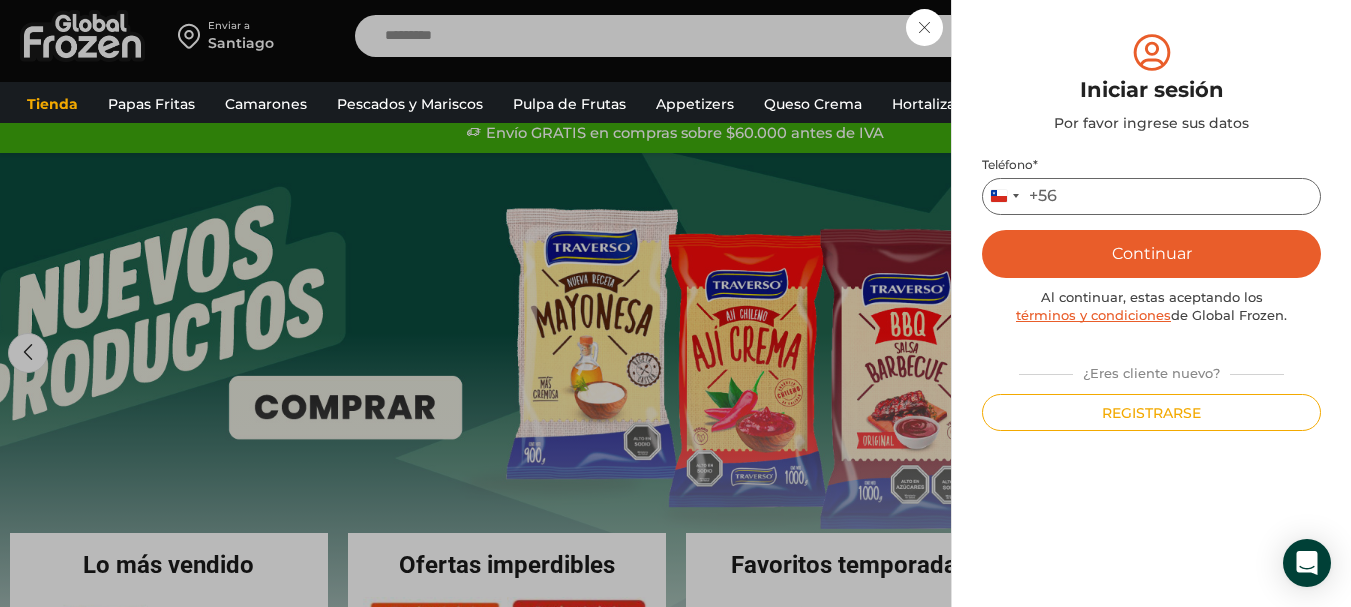 click on "Teléfono
*" at bounding box center (1151, 196) 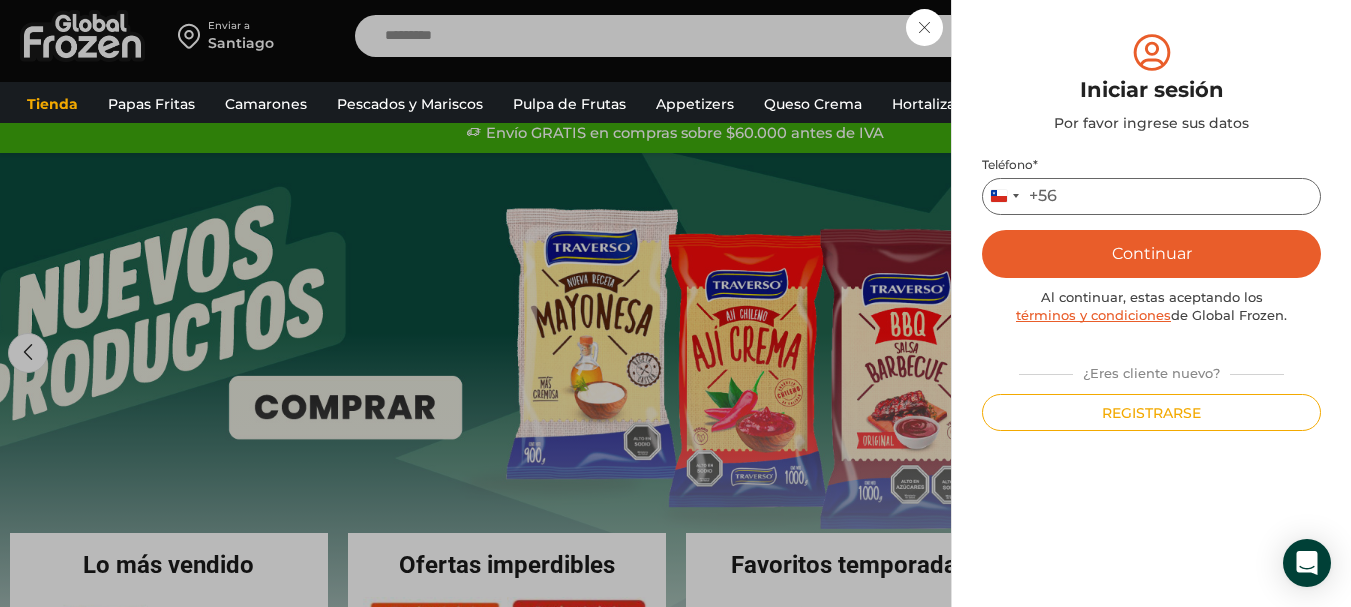 type on "*********" 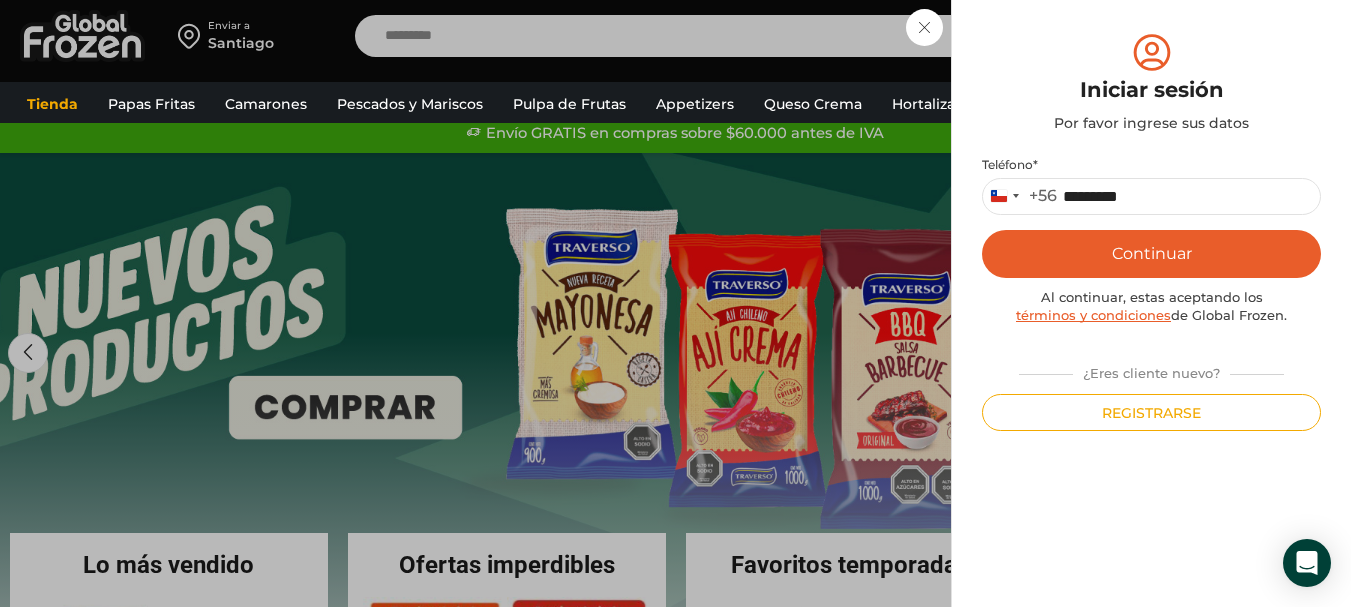 click on "Continuar" at bounding box center [1151, 254] 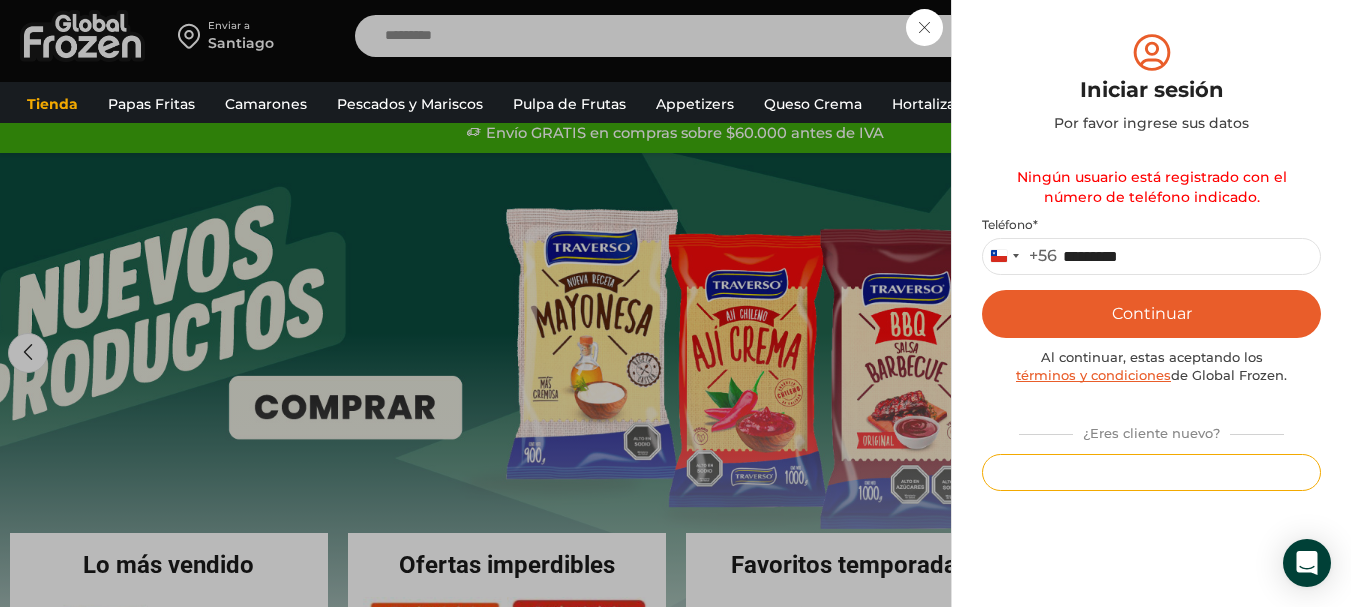 click on "Registrarse" at bounding box center [1151, 472] 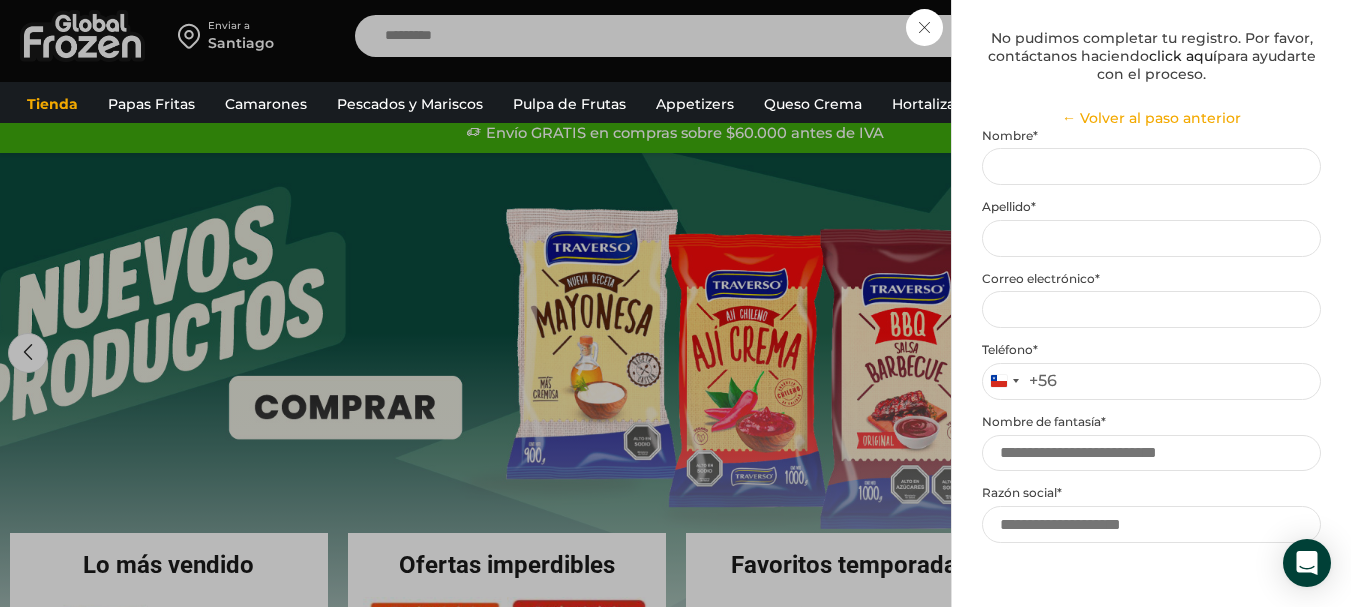 scroll, scrollTop: 300, scrollLeft: 0, axis: vertical 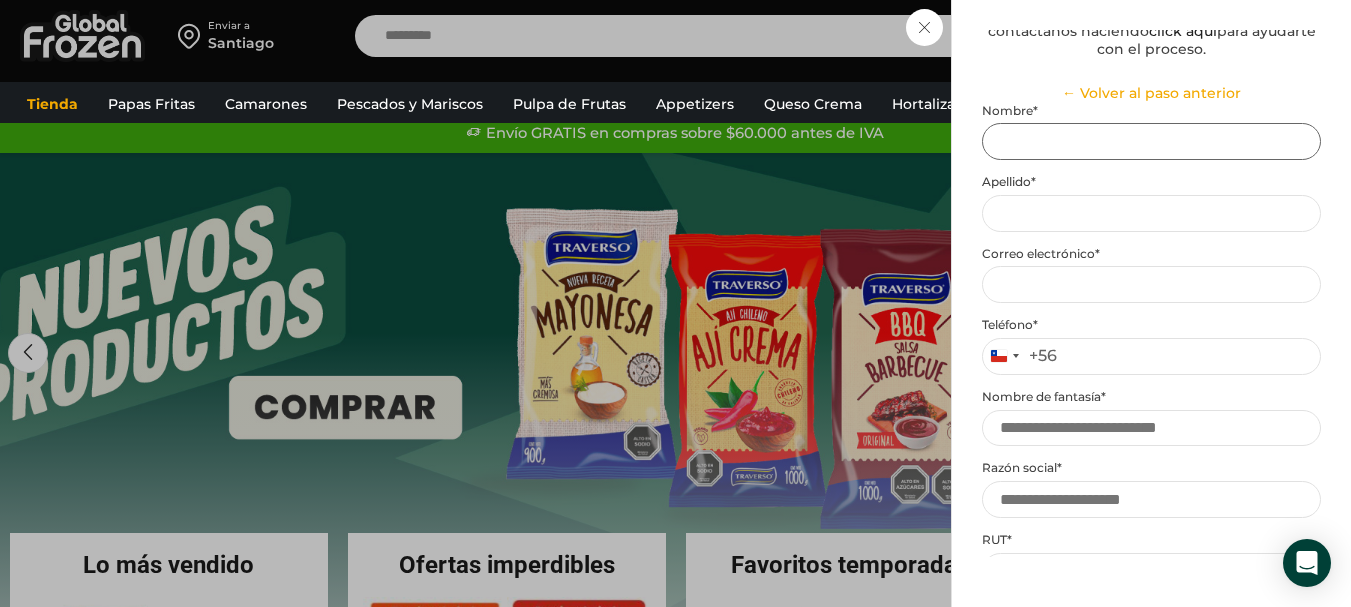 click on "Nombre  *" at bounding box center (1151, 141) 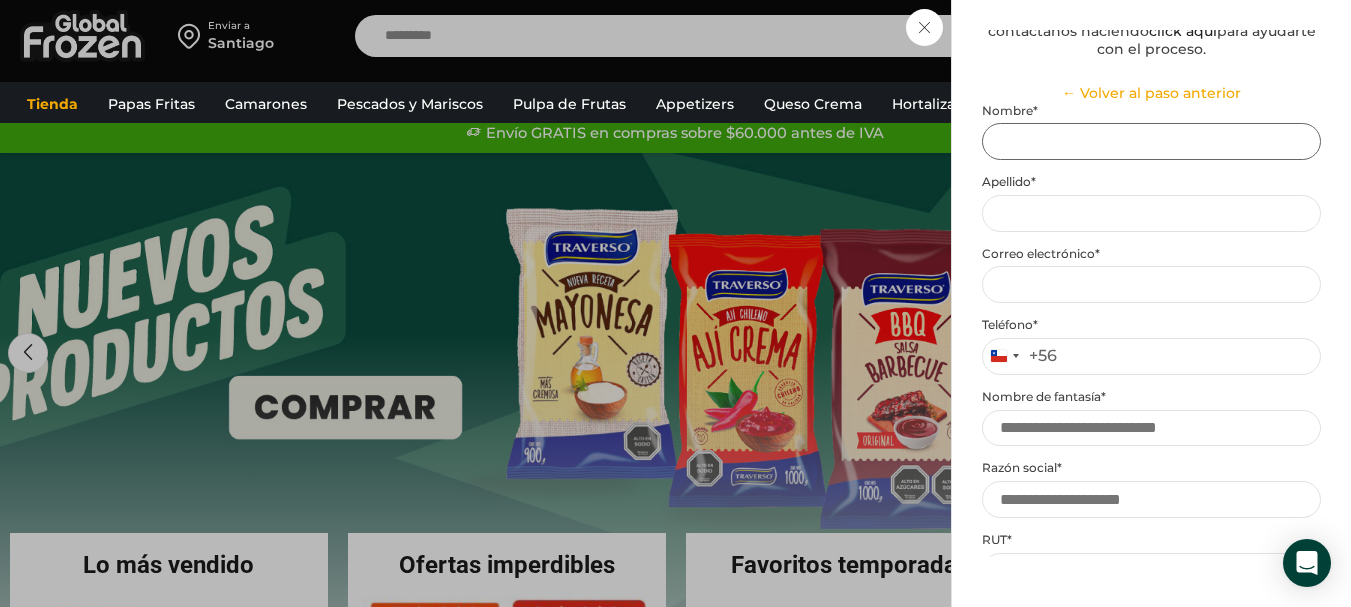 type on "*******" 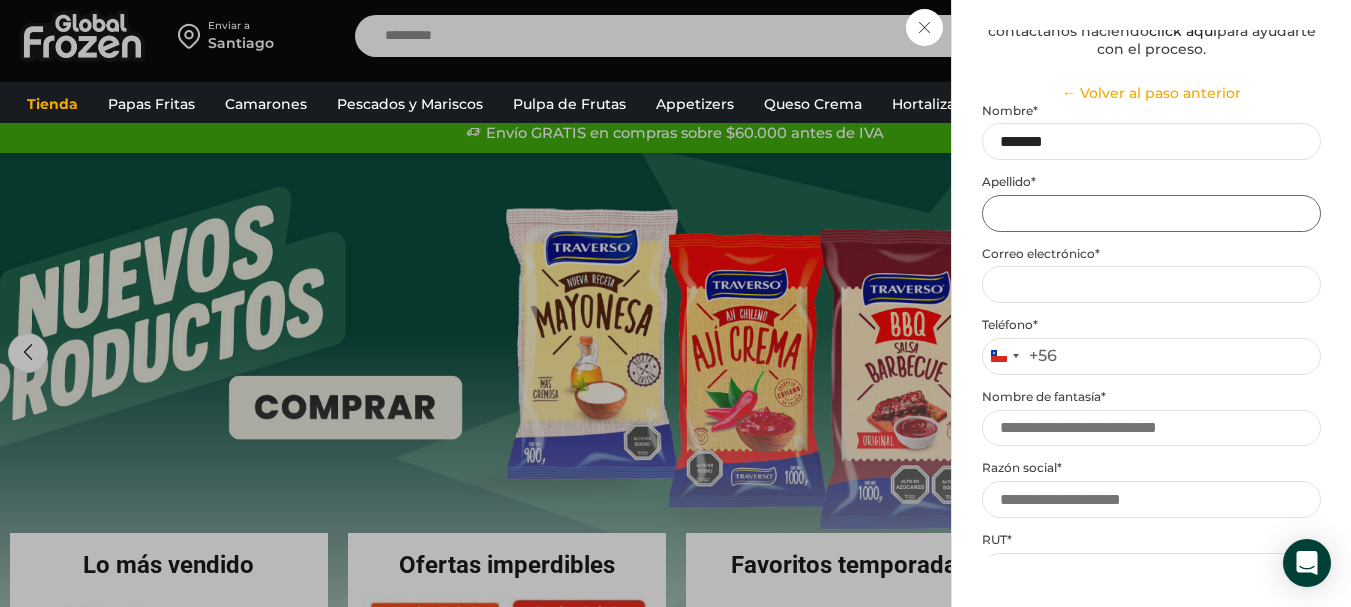type on "******" 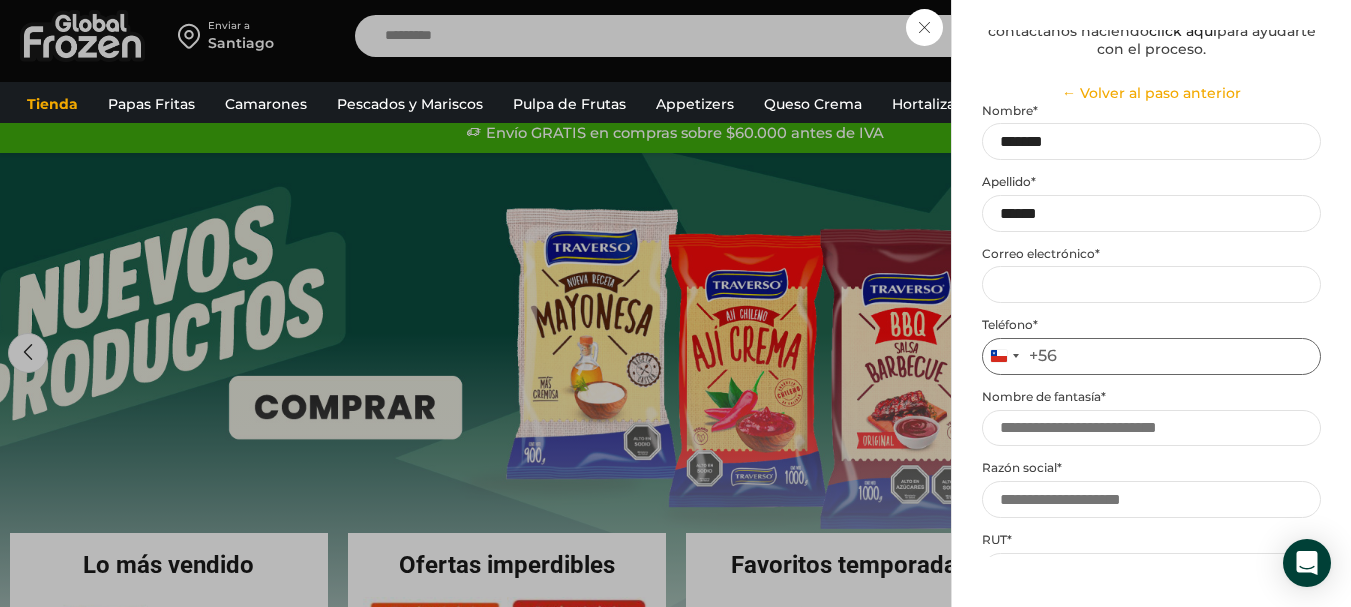 type on "*********" 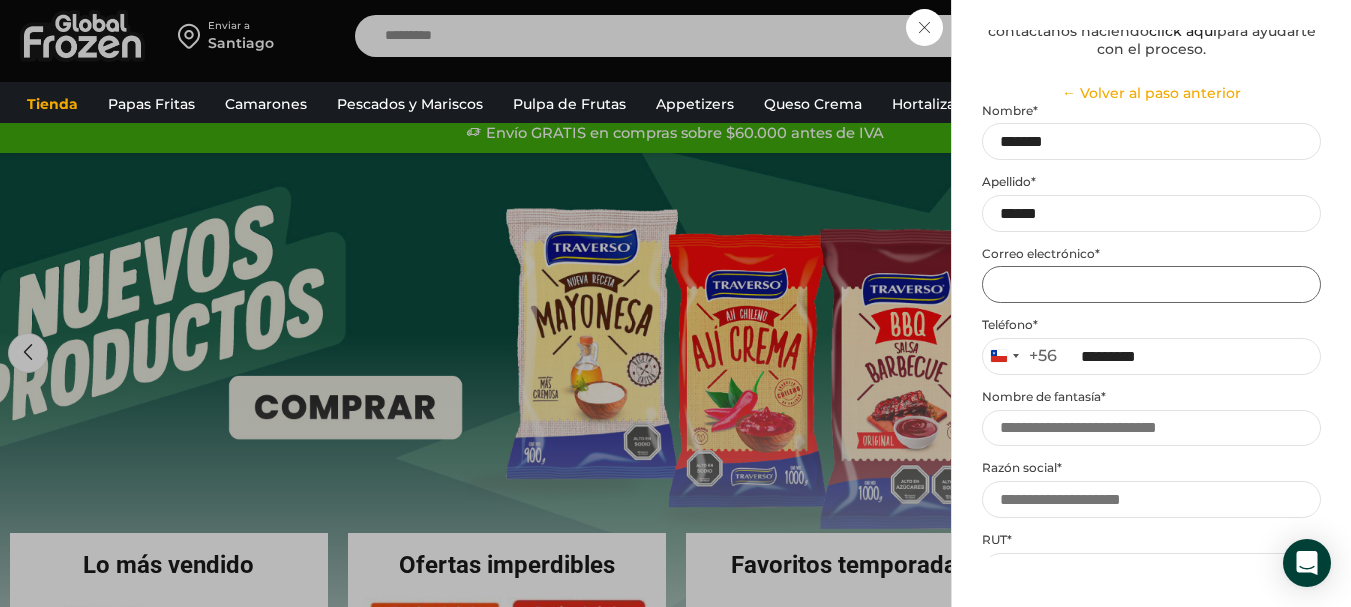 click on "Email address                                          *" at bounding box center [1151, 284] 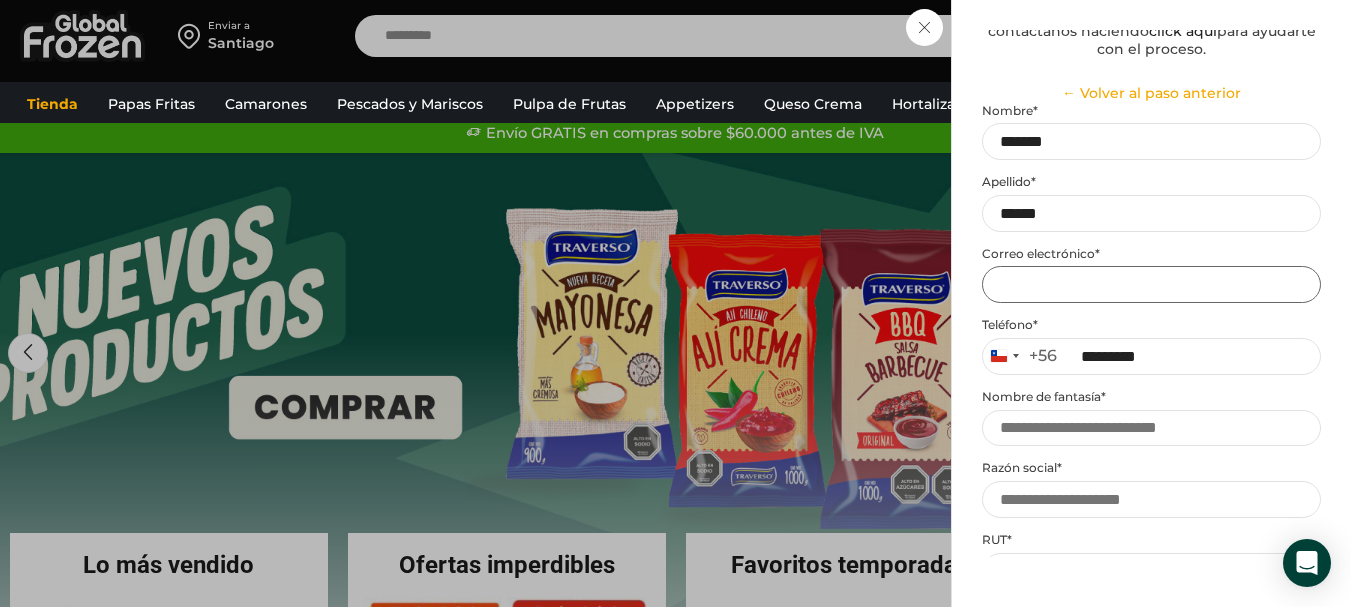 type on "**********" 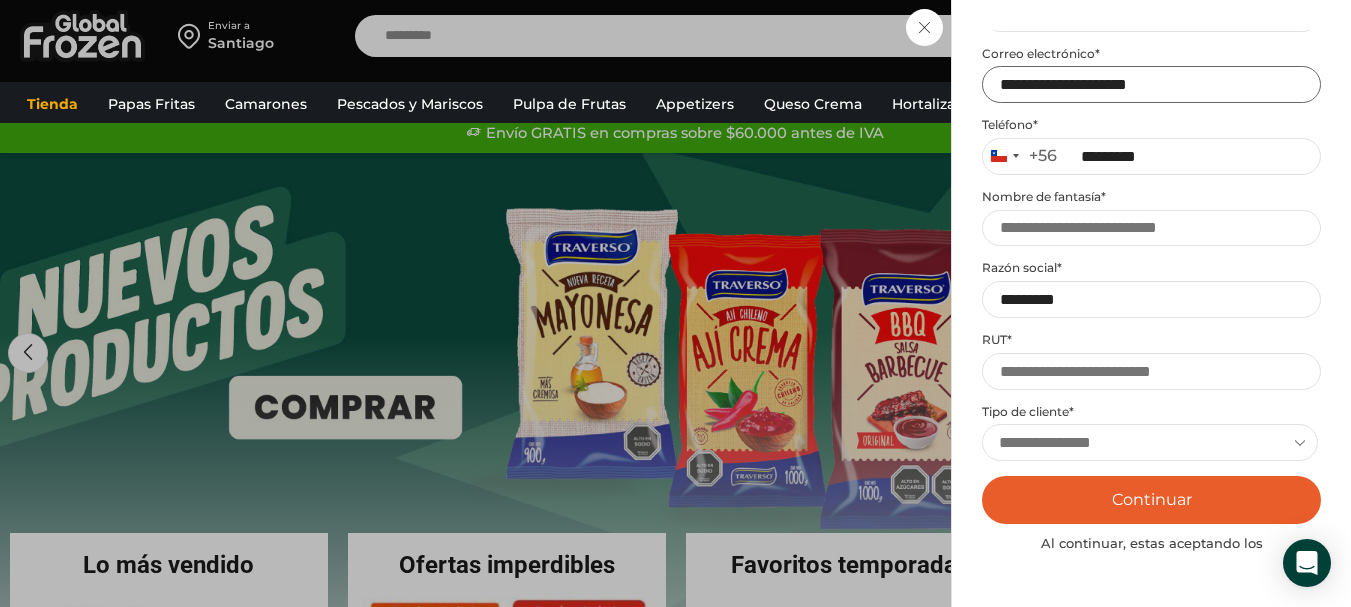 scroll, scrollTop: 600, scrollLeft: 0, axis: vertical 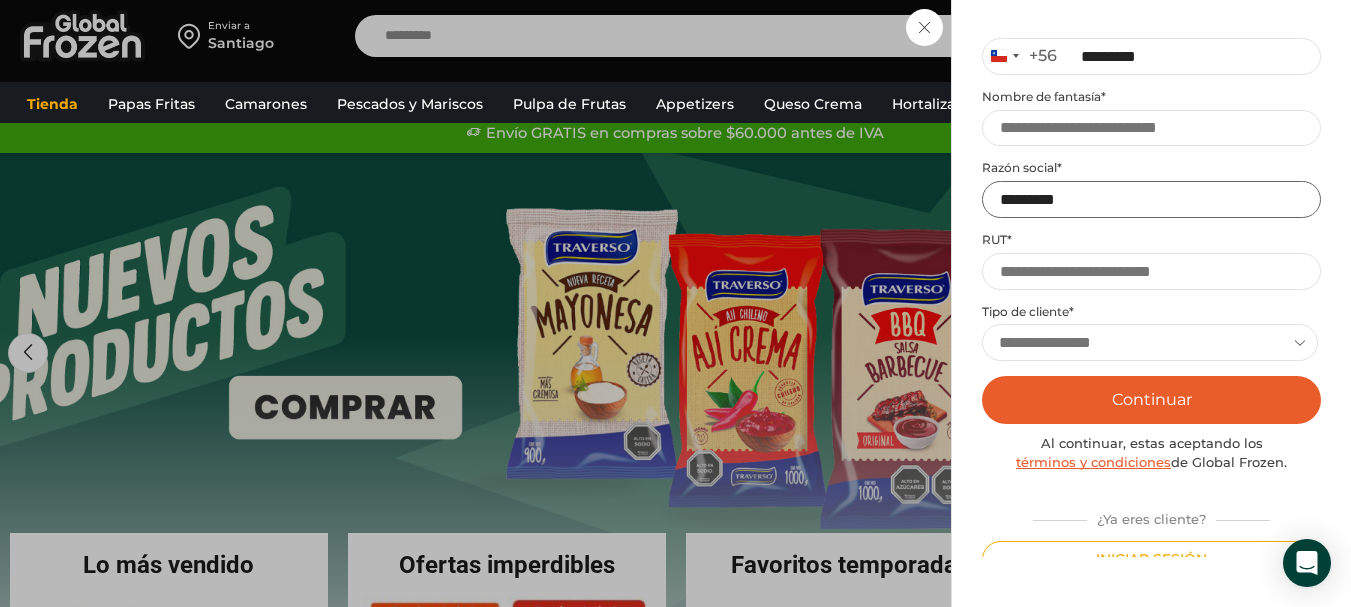 click on "*********" at bounding box center [1151, 199] 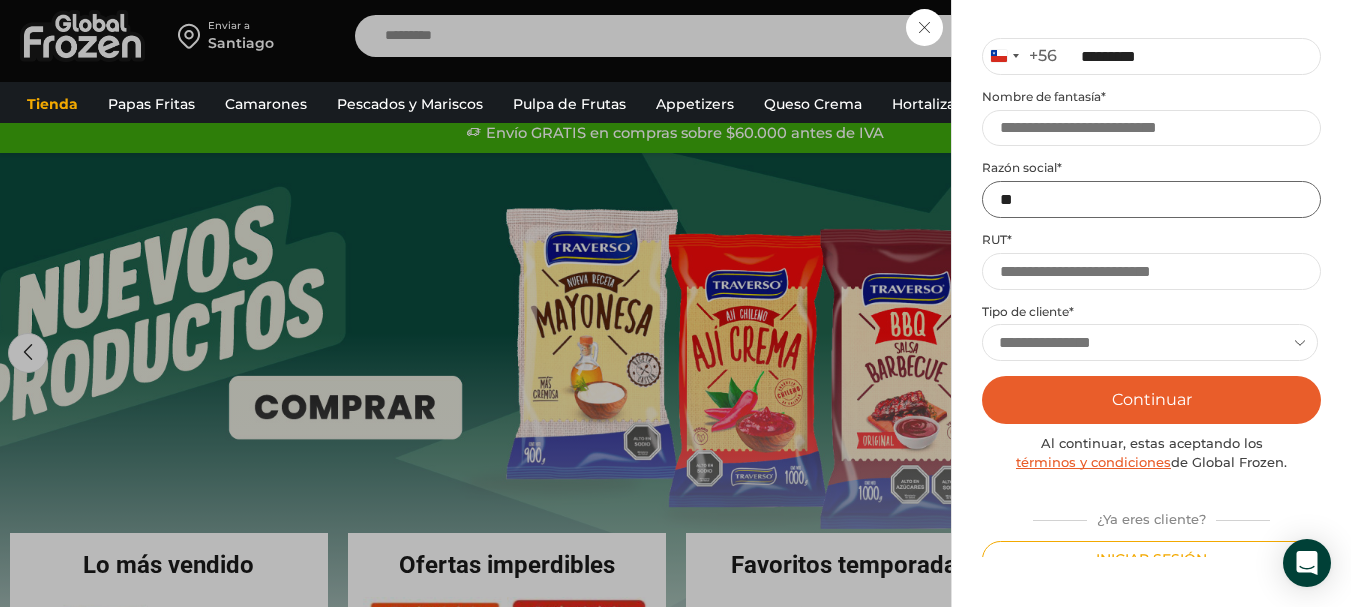 type on "*" 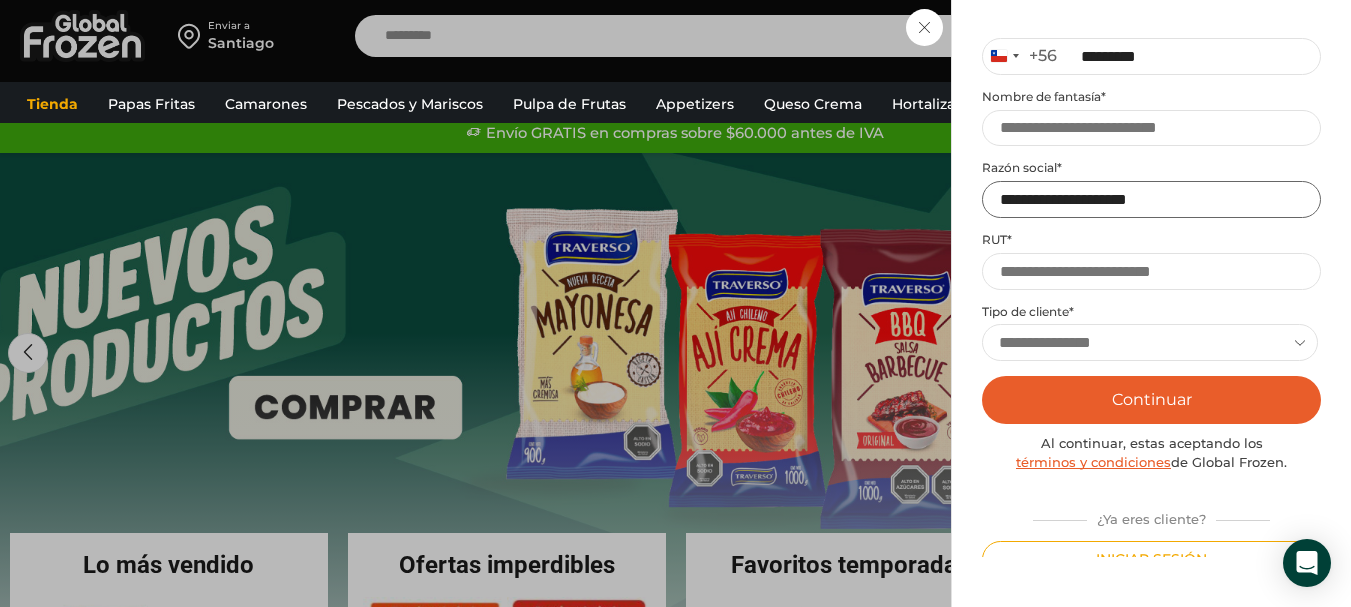 type on "**********" 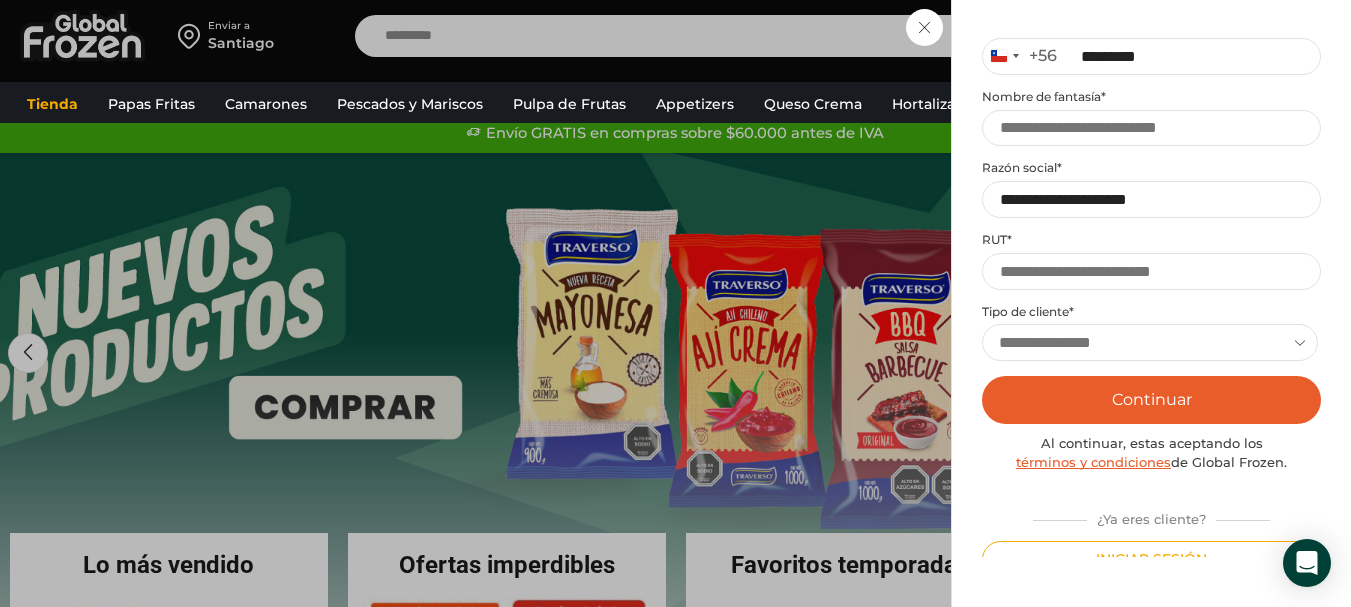 click on "**********" at bounding box center (1151, 190) 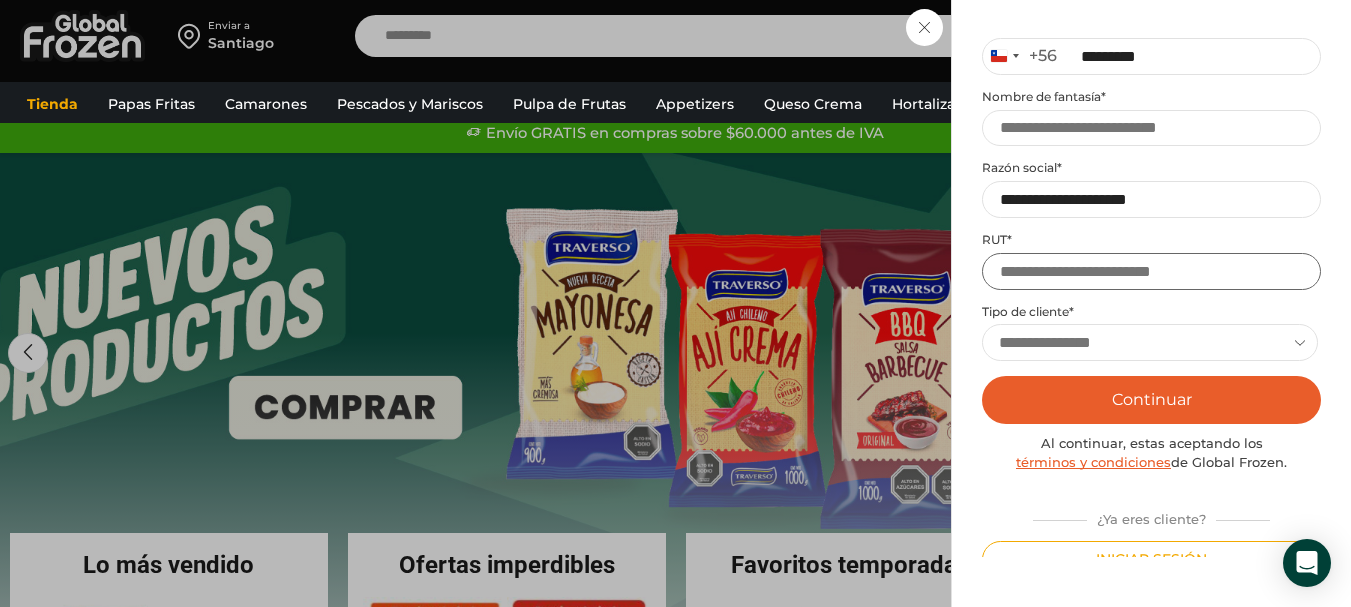 click on "RUT  *" at bounding box center (1151, 271) 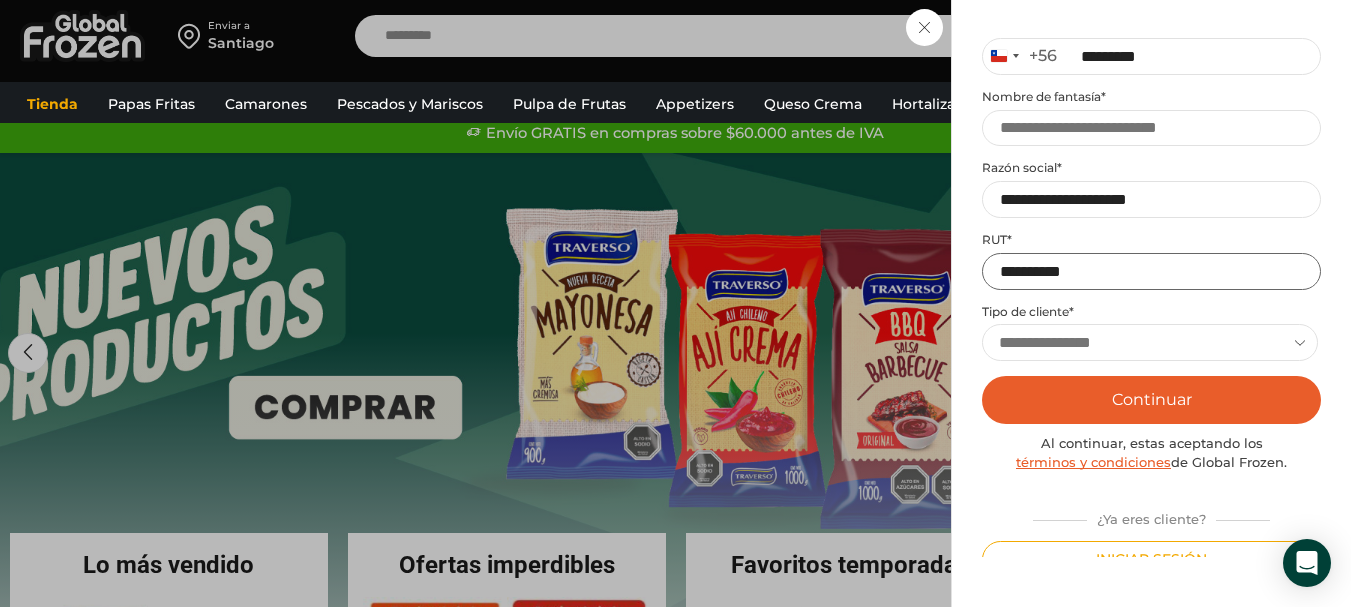 type on "**********" 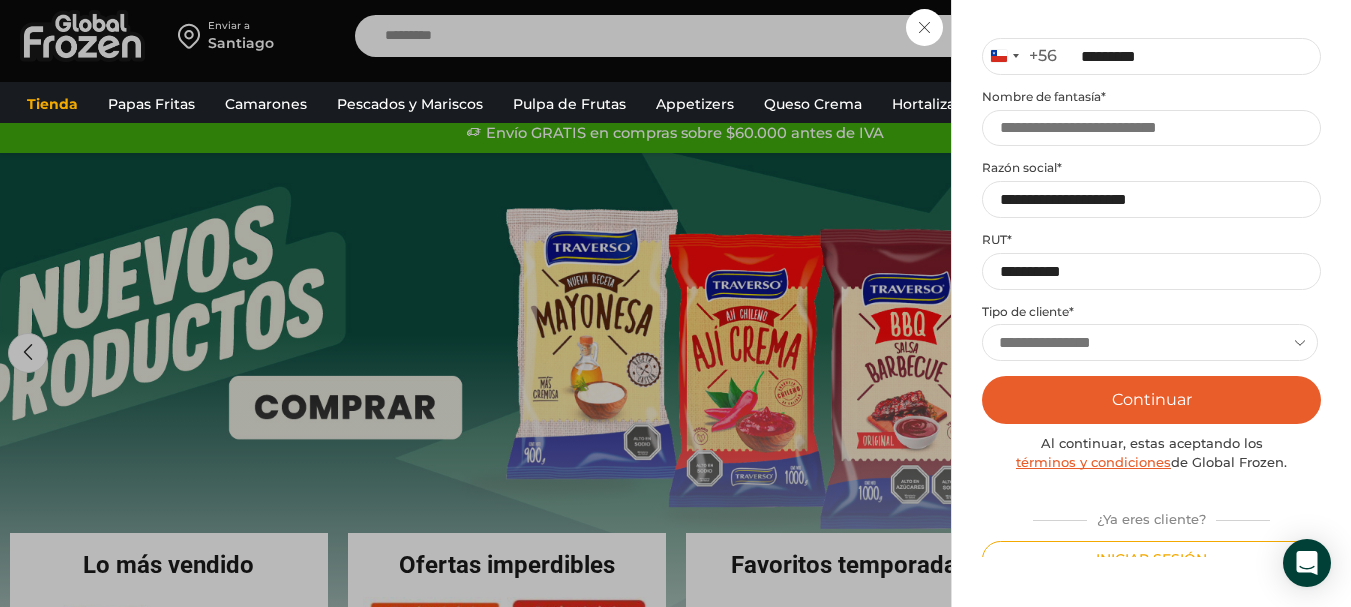 click on "**********" at bounding box center [1150, 342] 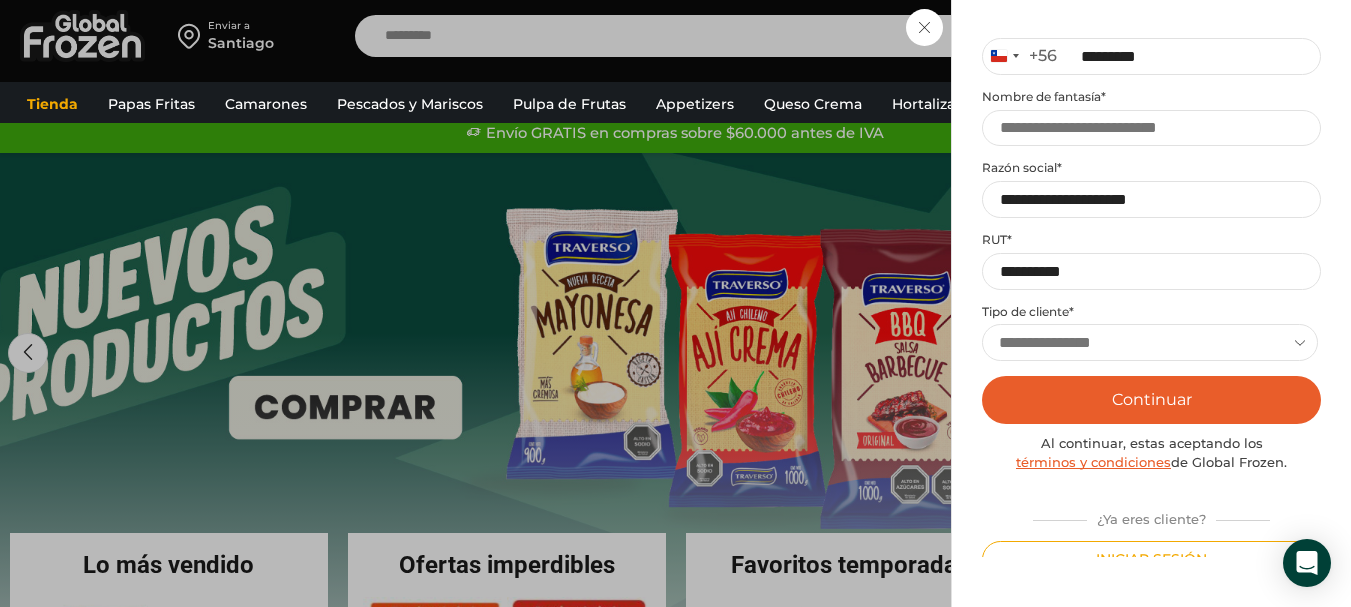 select on "******" 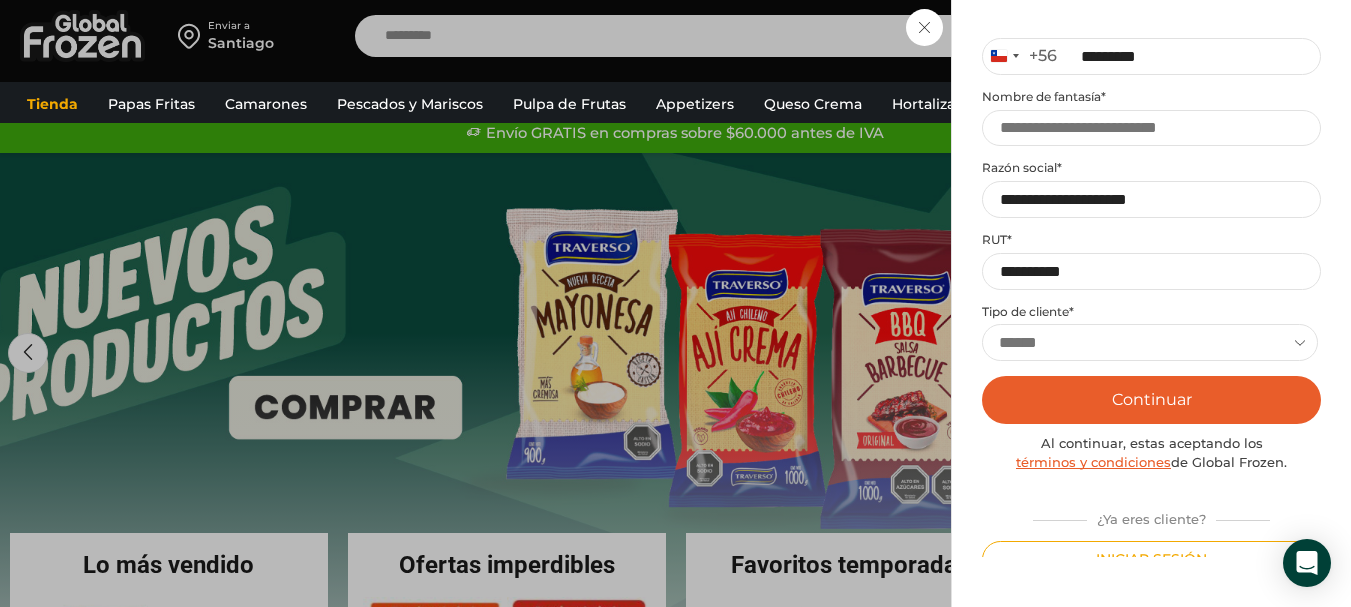 click on "**********" at bounding box center [1150, 342] 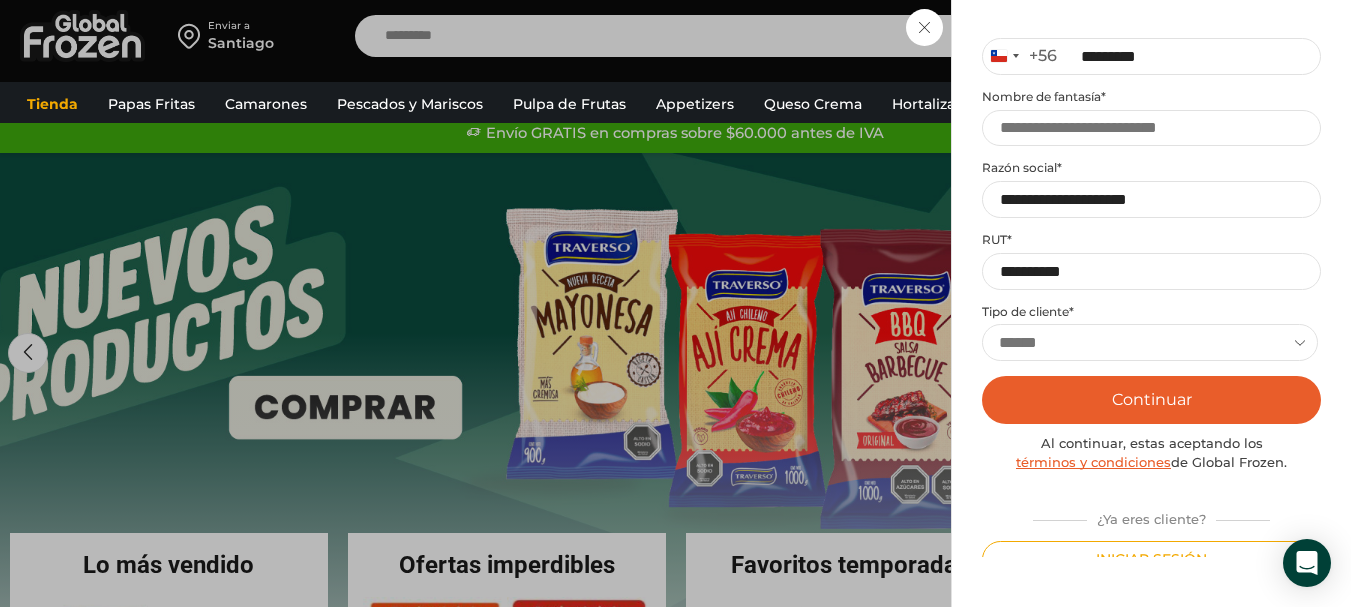 click on "Continuar" at bounding box center [1151, 400] 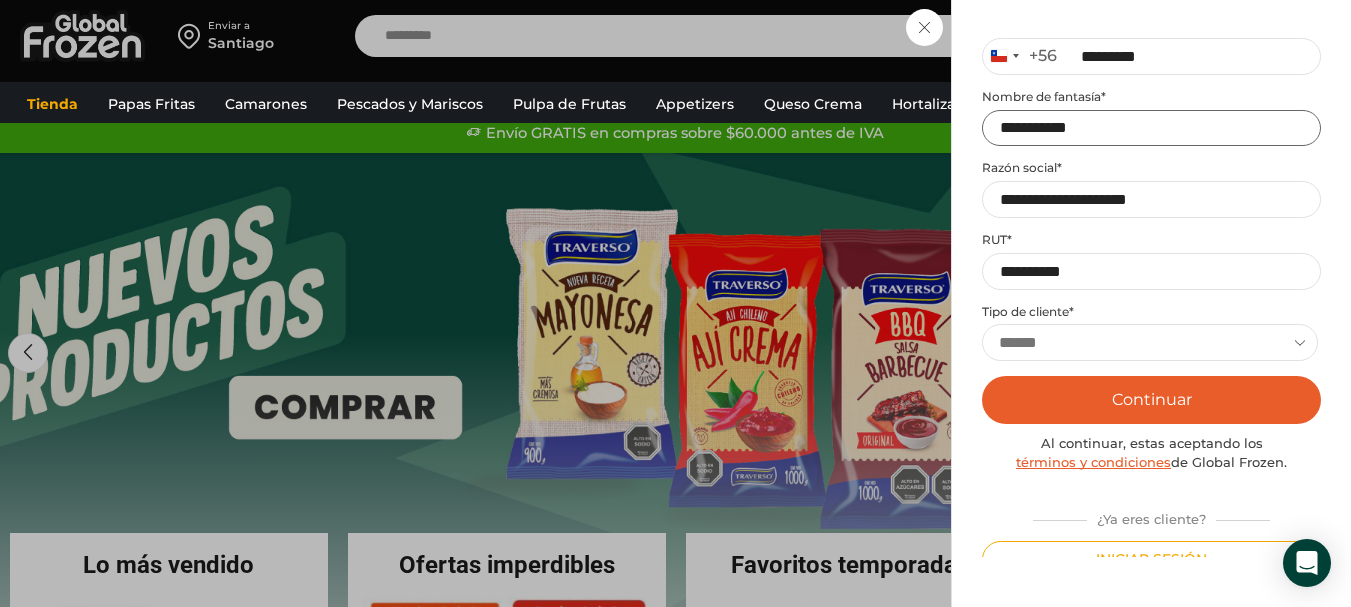 type on "**********" 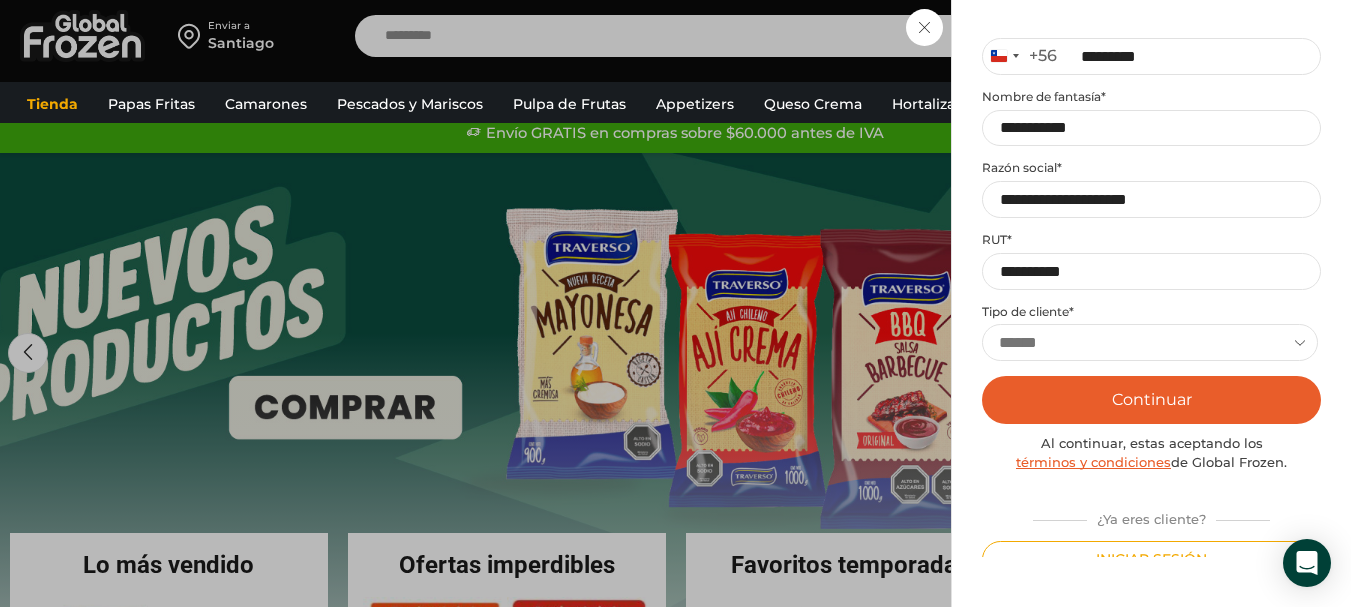 click on "Continuar" at bounding box center (1151, 400) 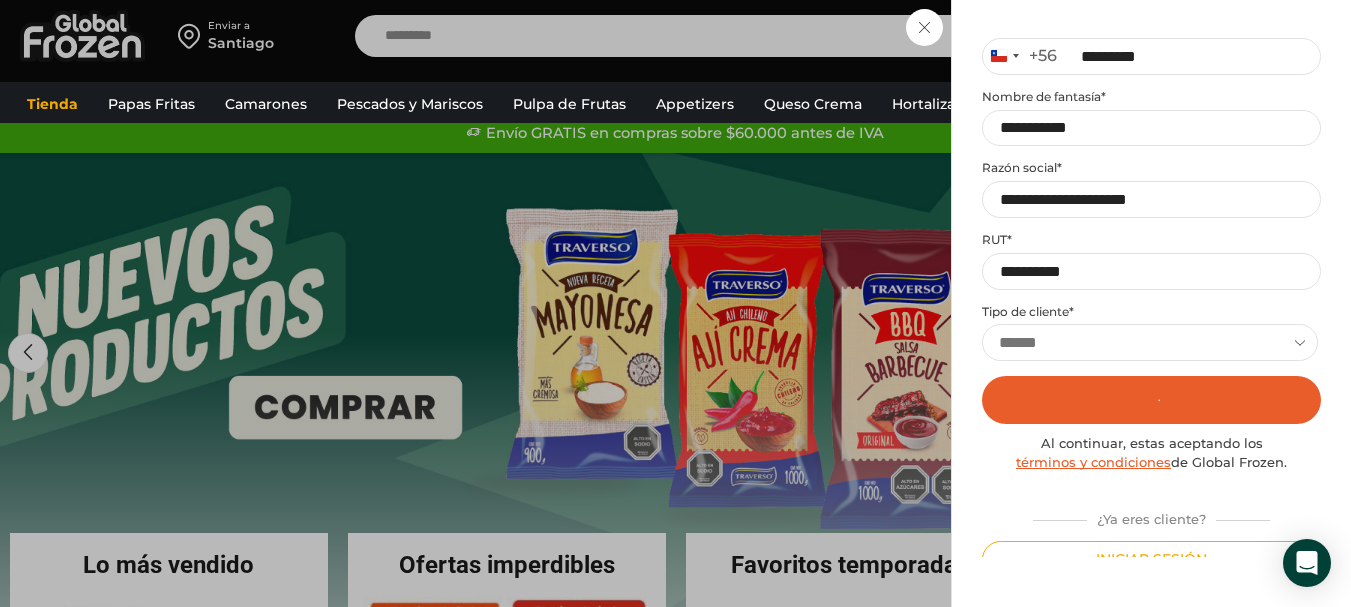 scroll, scrollTop: 49, scrollLeft: 0, axis: vertical 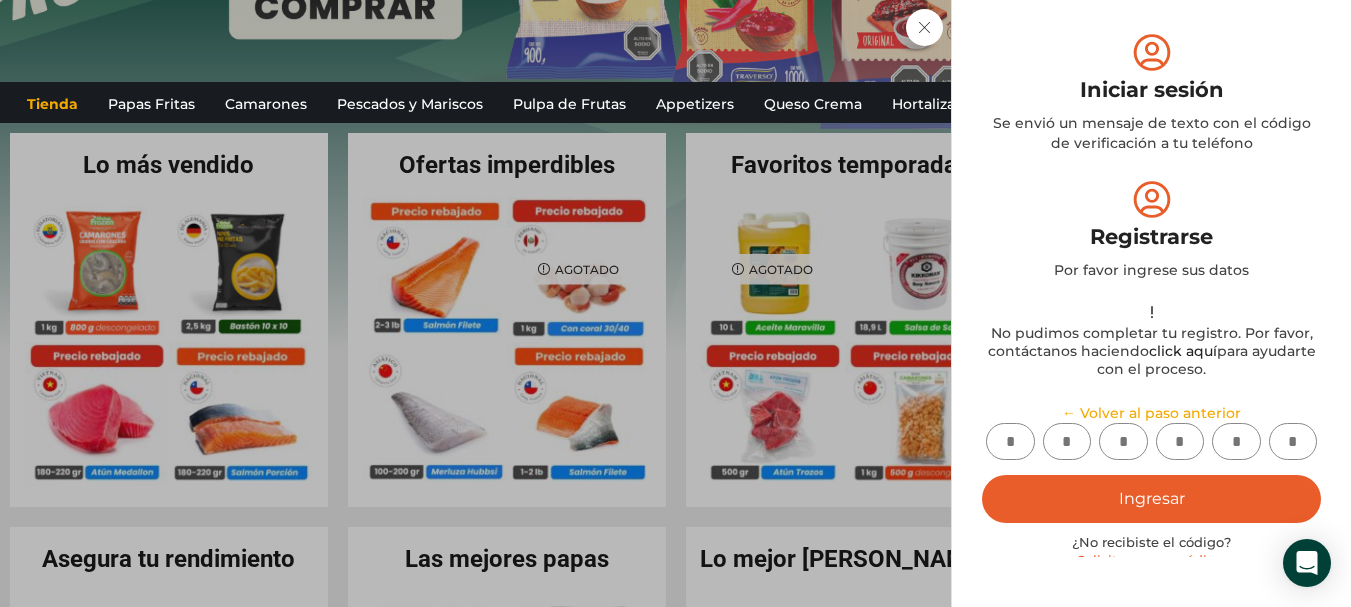 click on "Ingresar" at bounding box center [1151, 499] 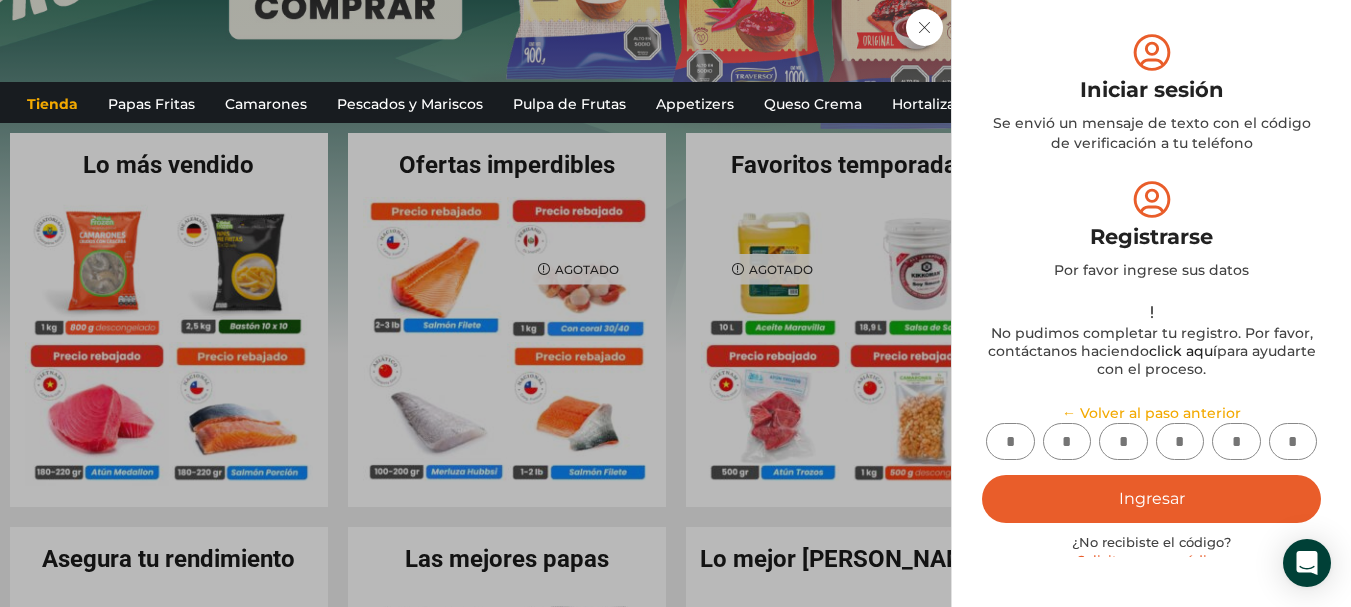 type on "*" 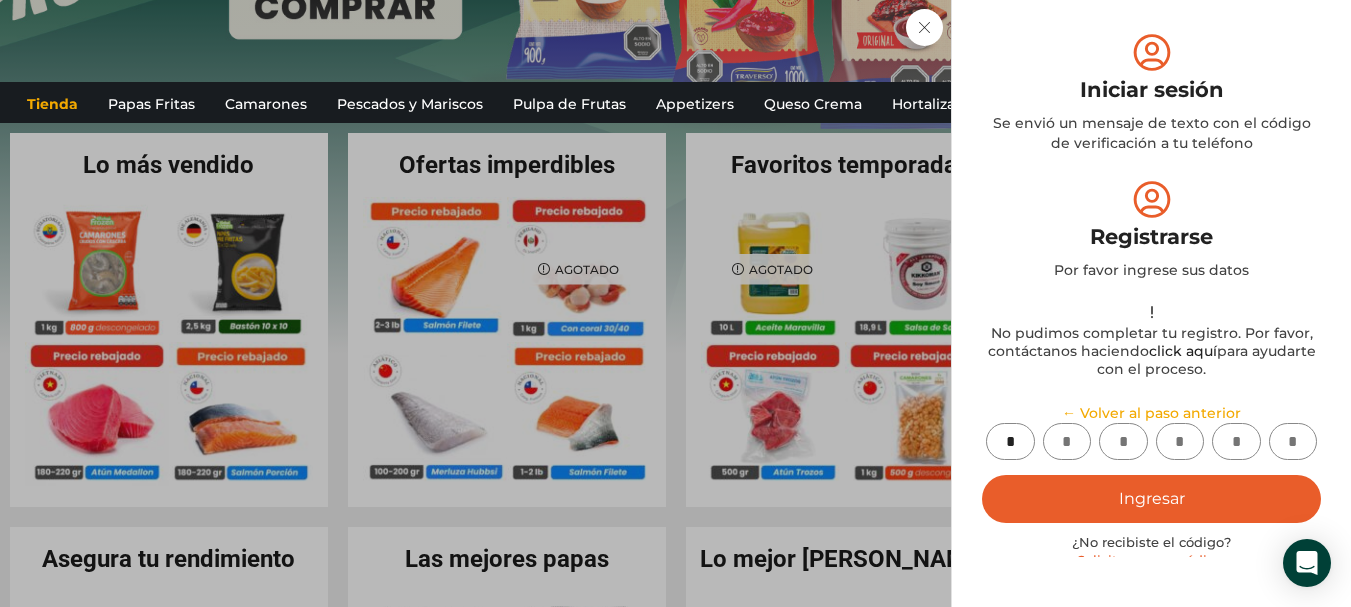 type on "*" 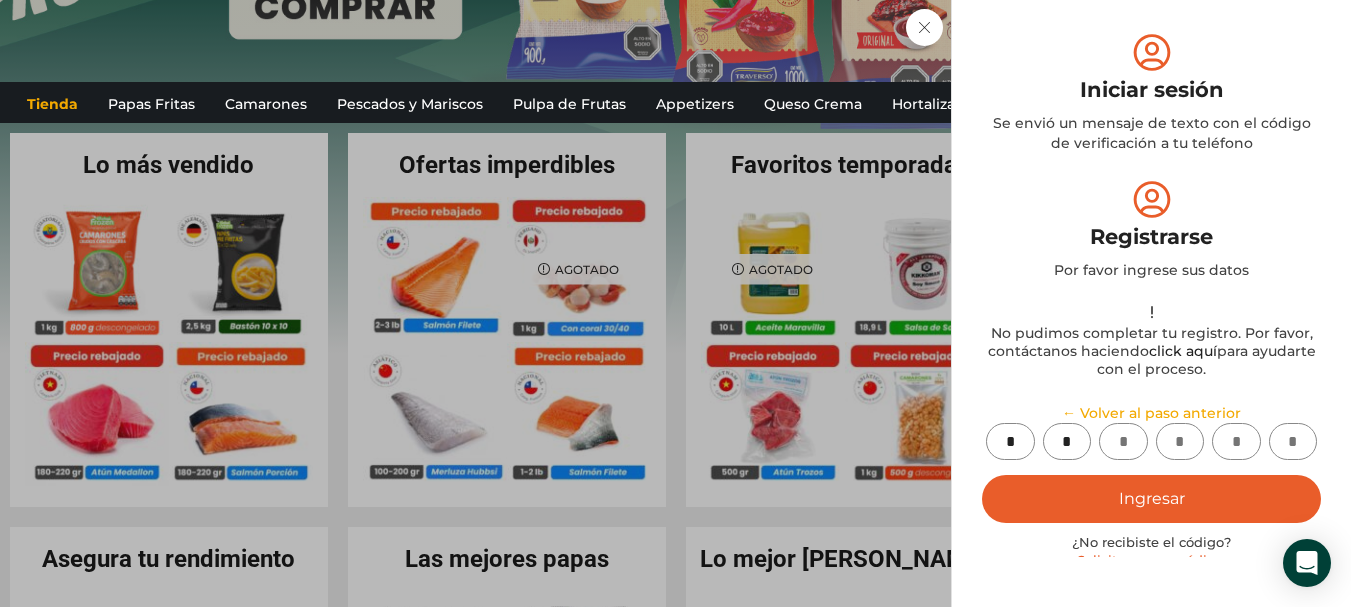 type on "*" 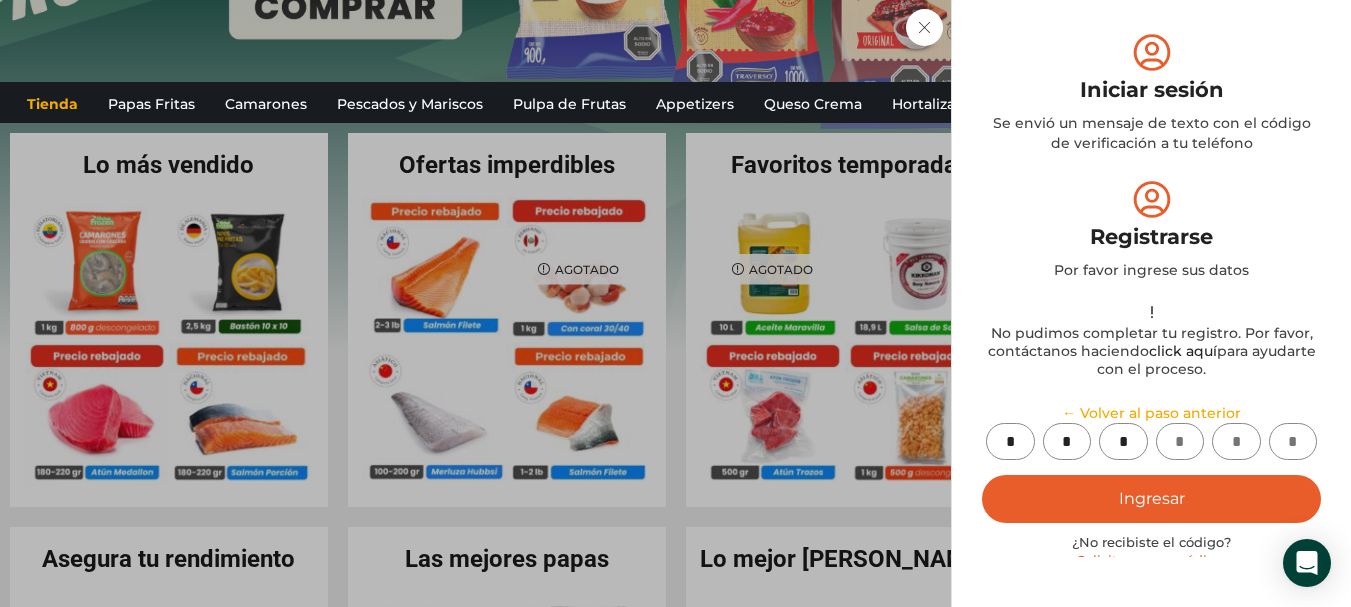 type on "*" 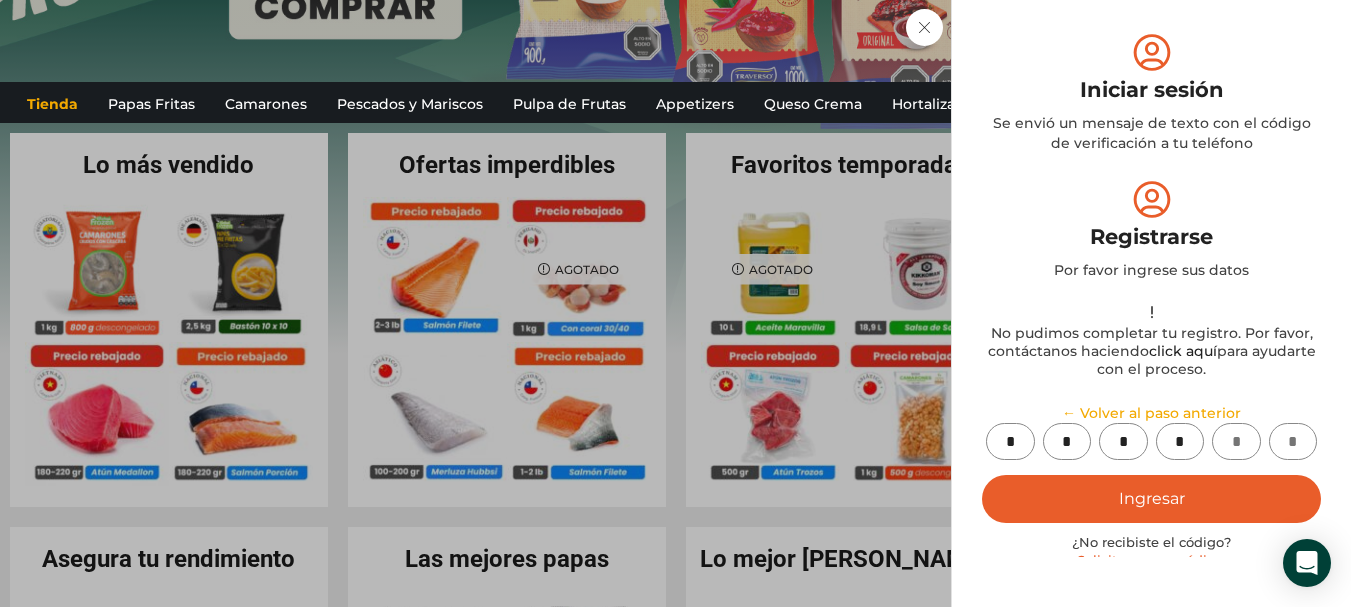 type on "*" 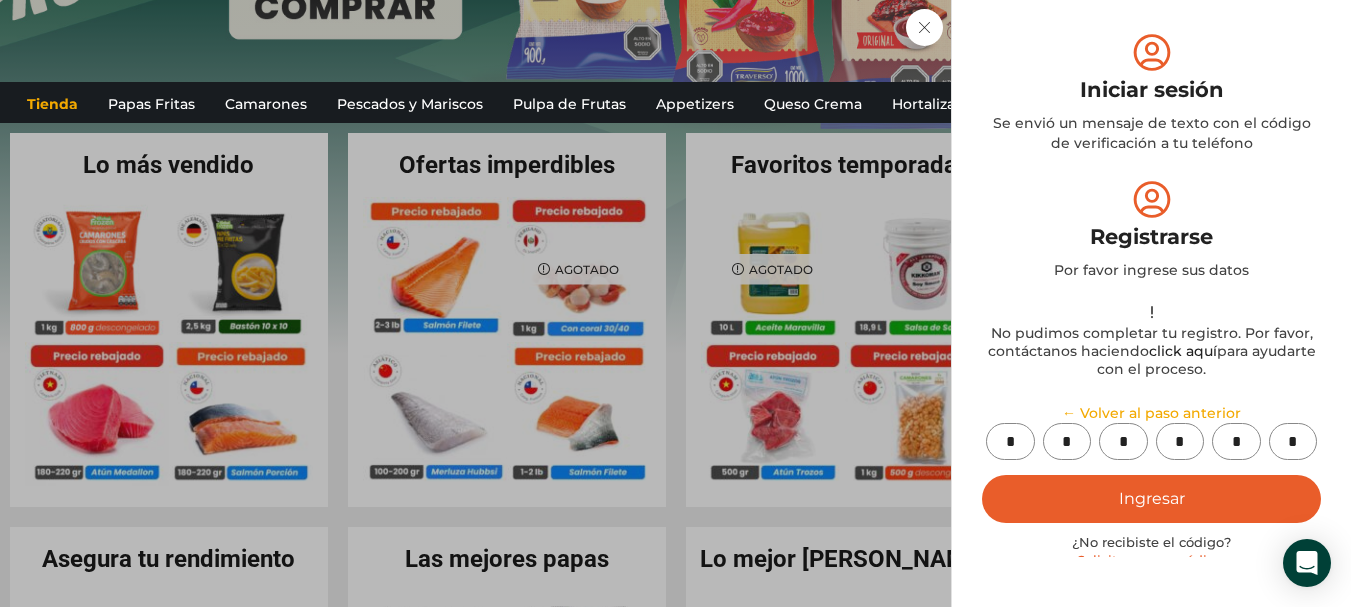 type on "*" 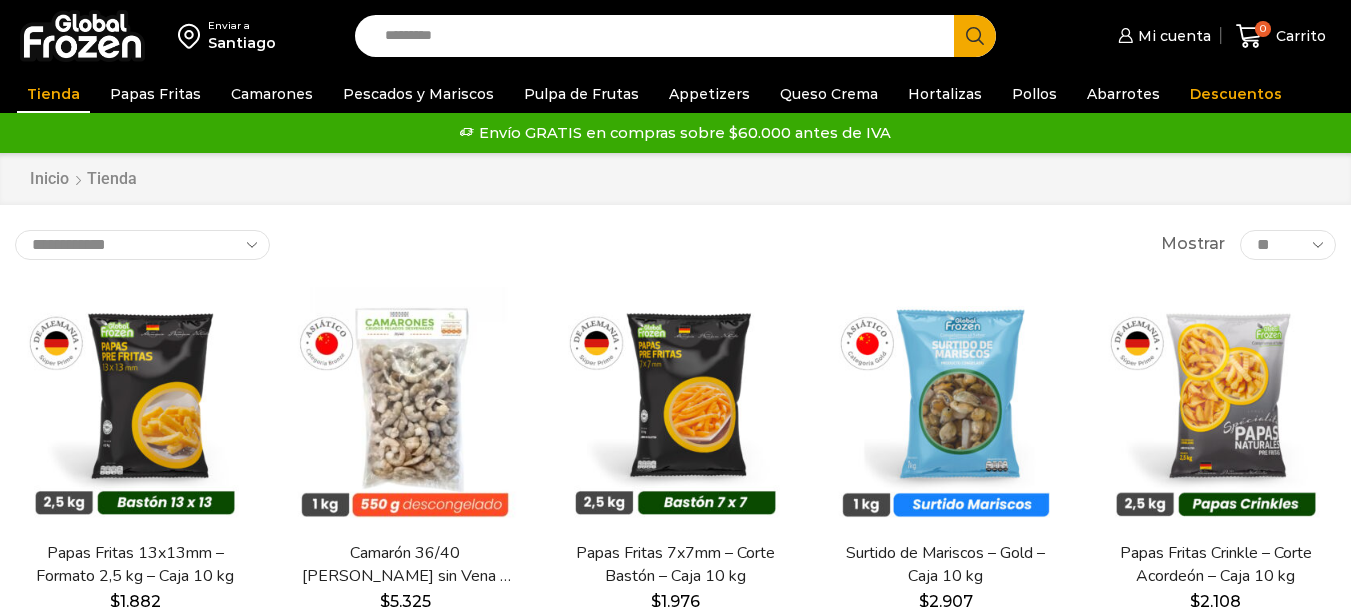 scroll, scrollTop: 0, scrollLeft: 0, axis: both 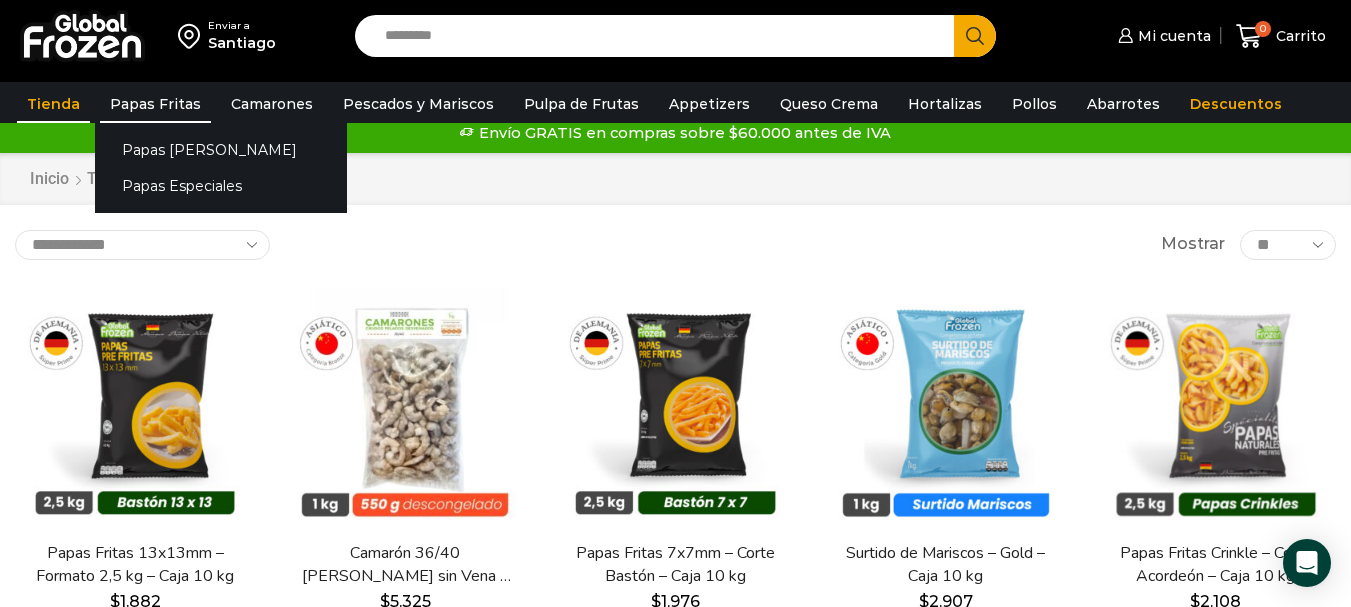 click on "Papas Fritas" at bounding box center [155, 104] 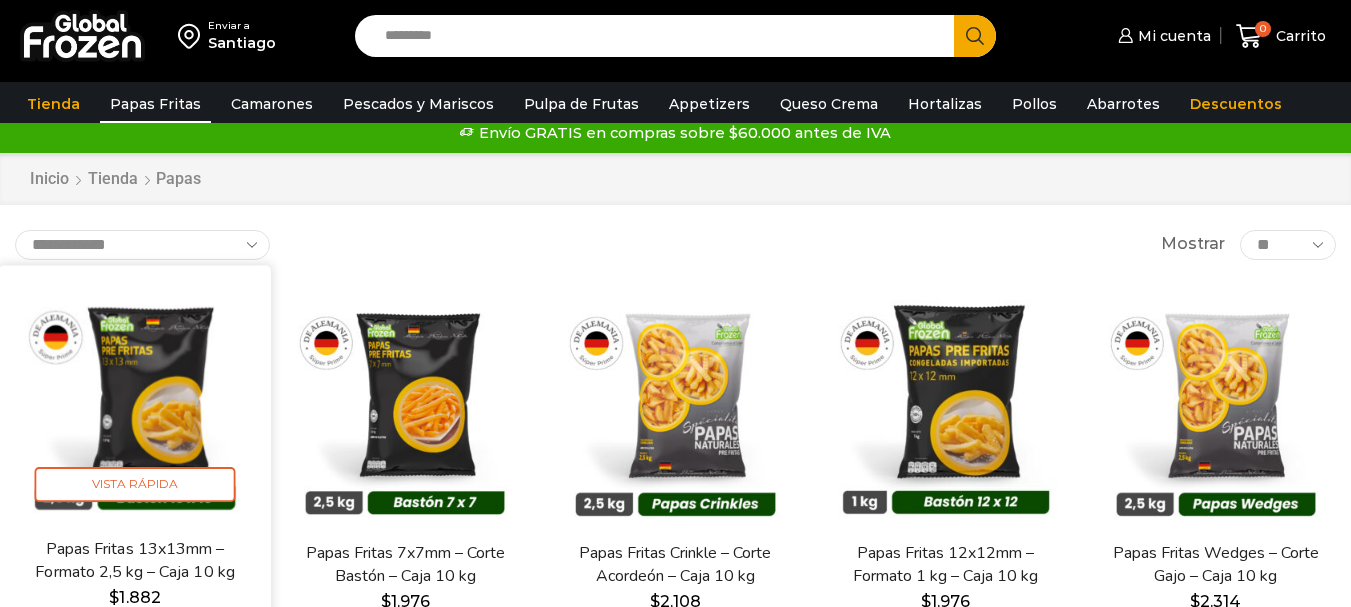 scroll, scrollTop: 0, scrollLeft: 0, axis: both 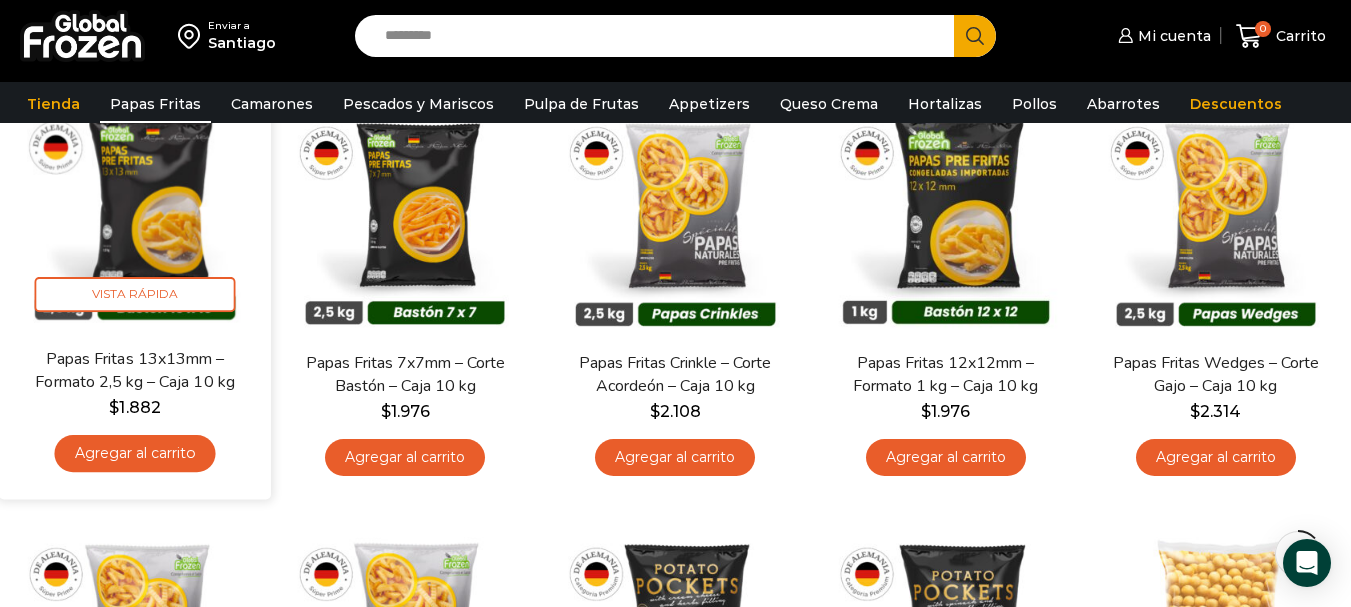 click on "Agregar al carrito" at bounding box center (135, 453) 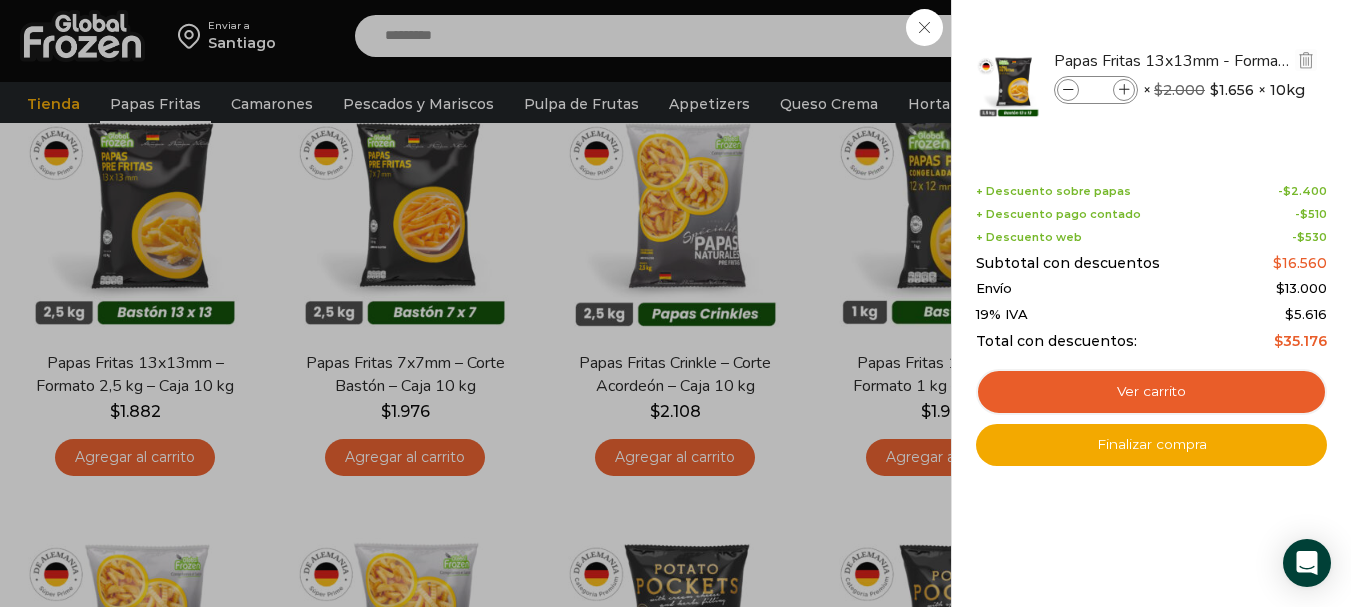 click at bounding box center (1124, 90) 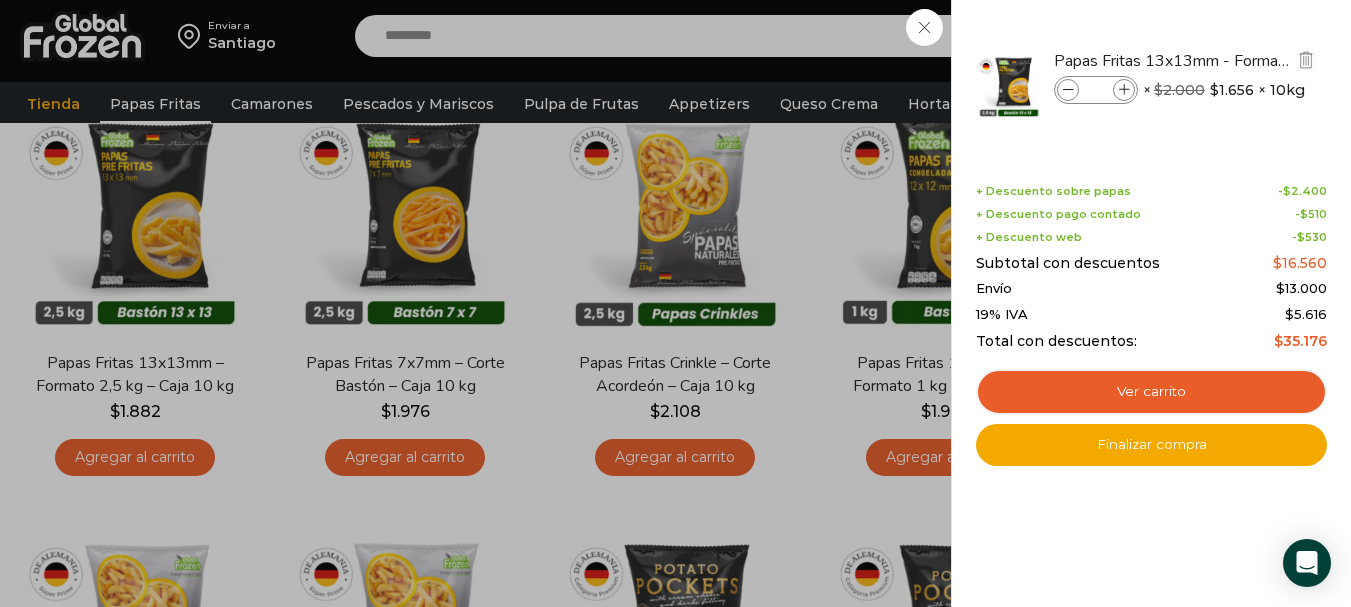 click at bounding box center (1124, 90) 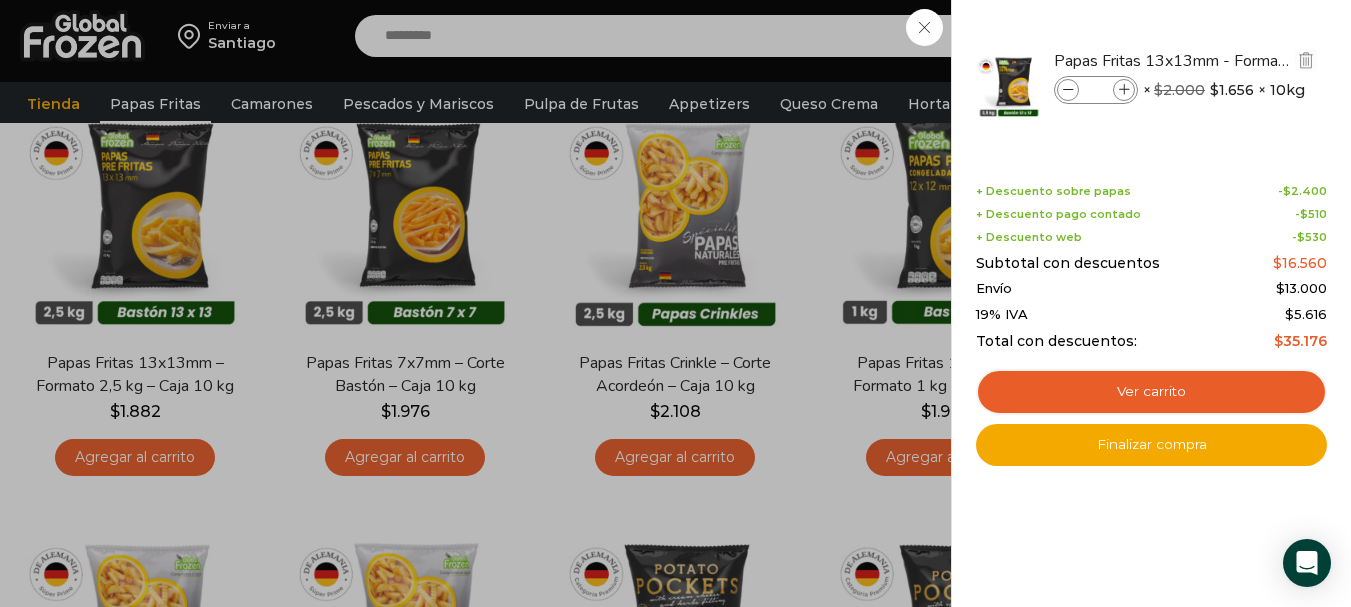 type on "*" 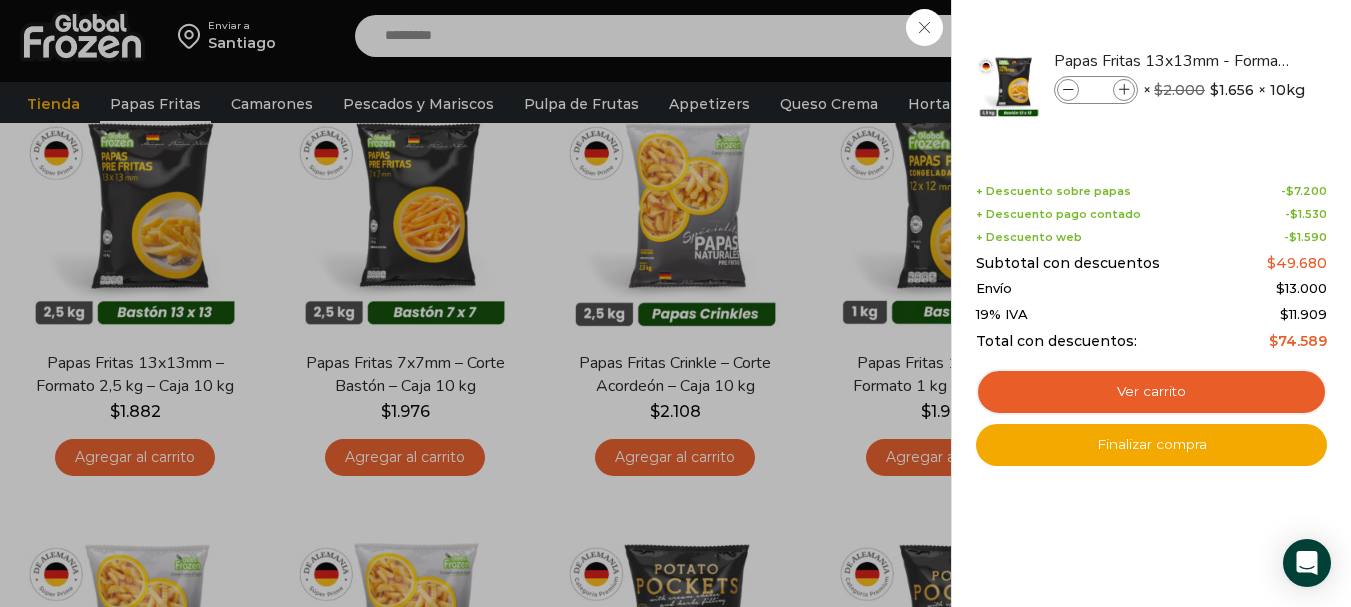 click on "3
Carrito
3
3
Shopping Cart
*" at bounding box center (1281, 36) 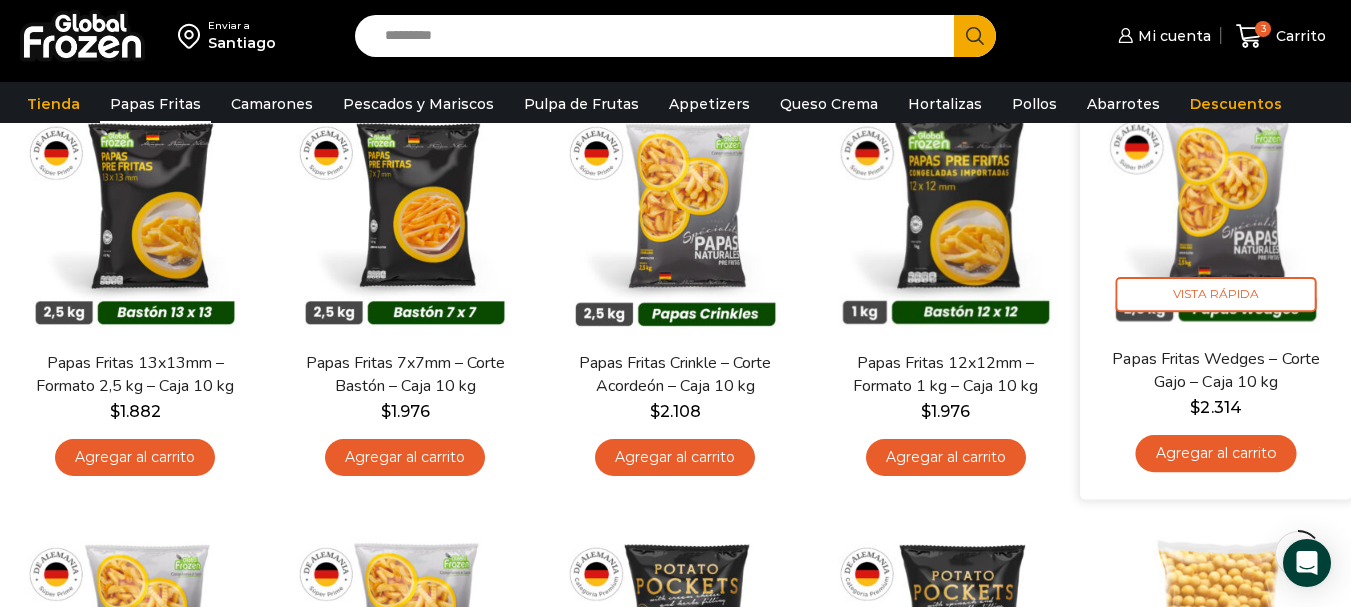 click on "Agregar al carrito" at bounding box center [1215, 453] 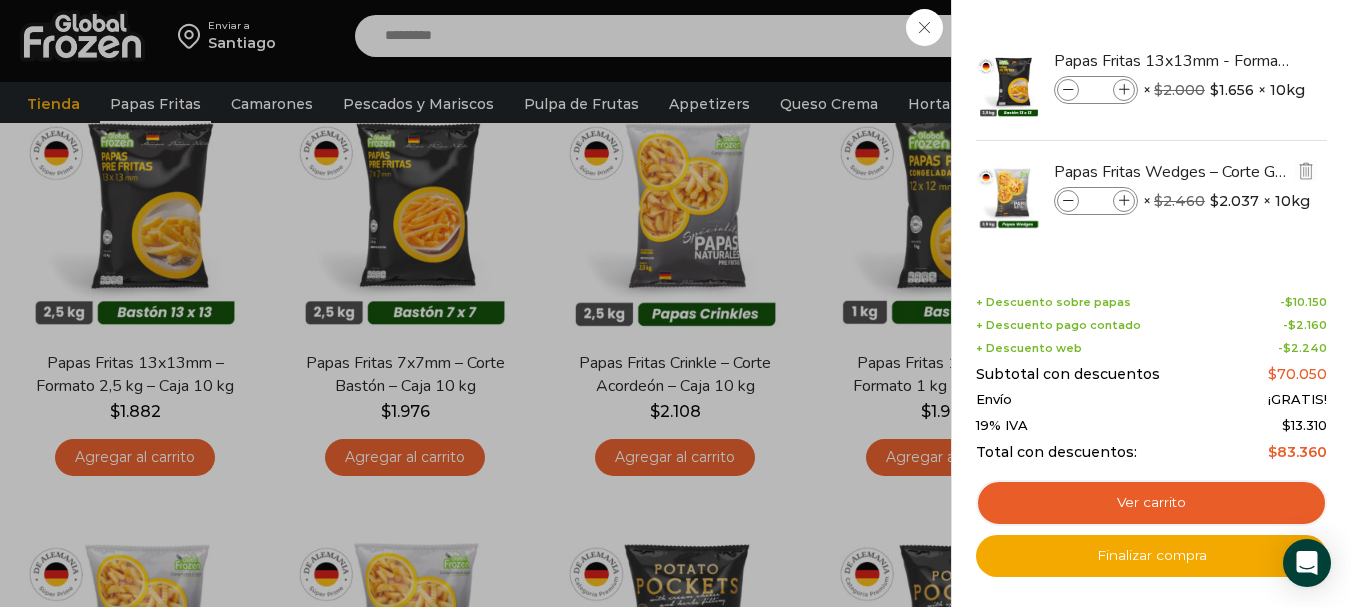 click at bounding box center [1124, 201] 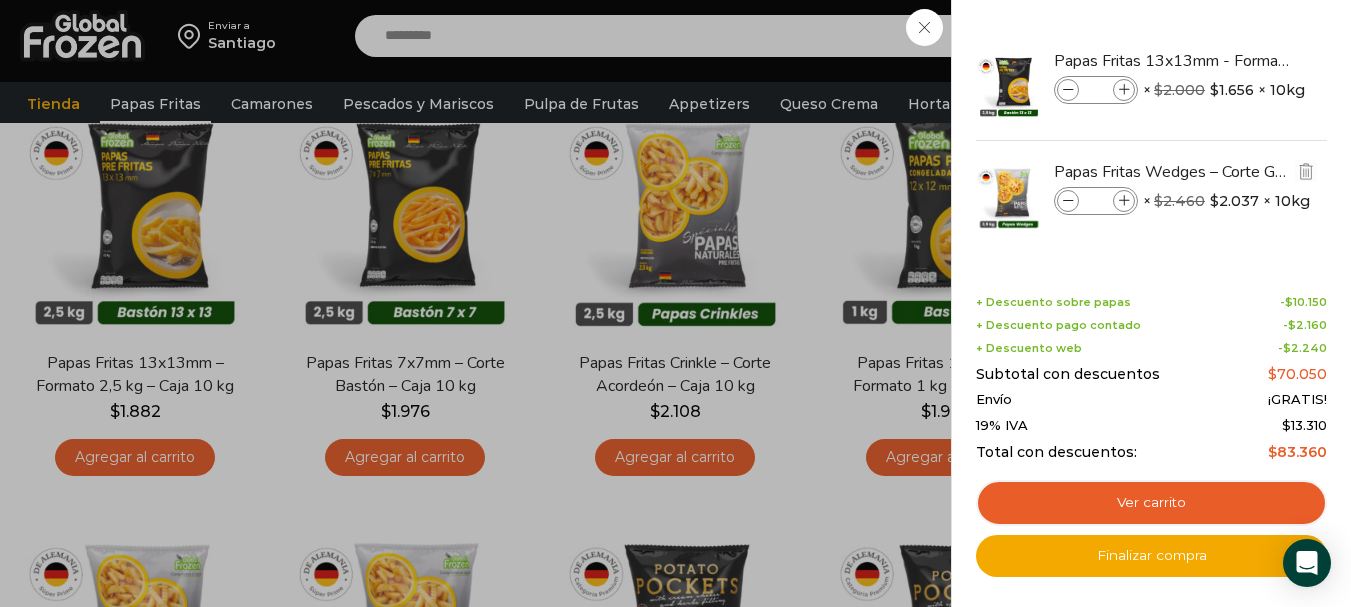 type on "*" 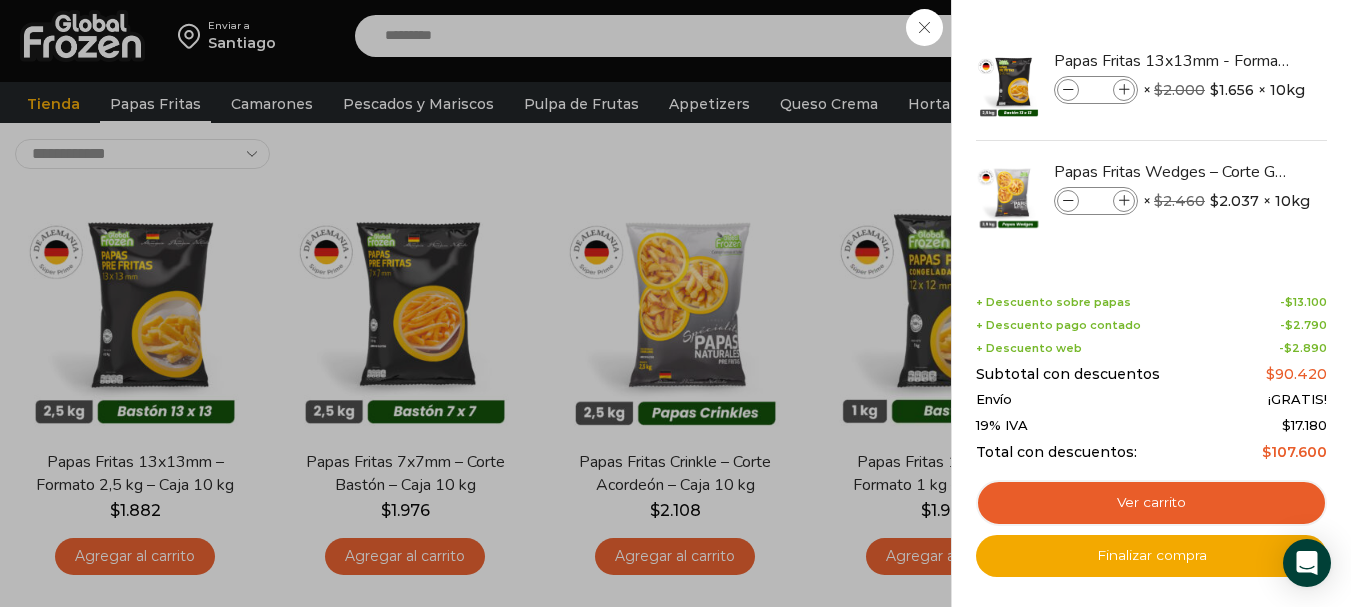 scroll, scrollTop: 100, scrollLeft: 0, axis: vertical 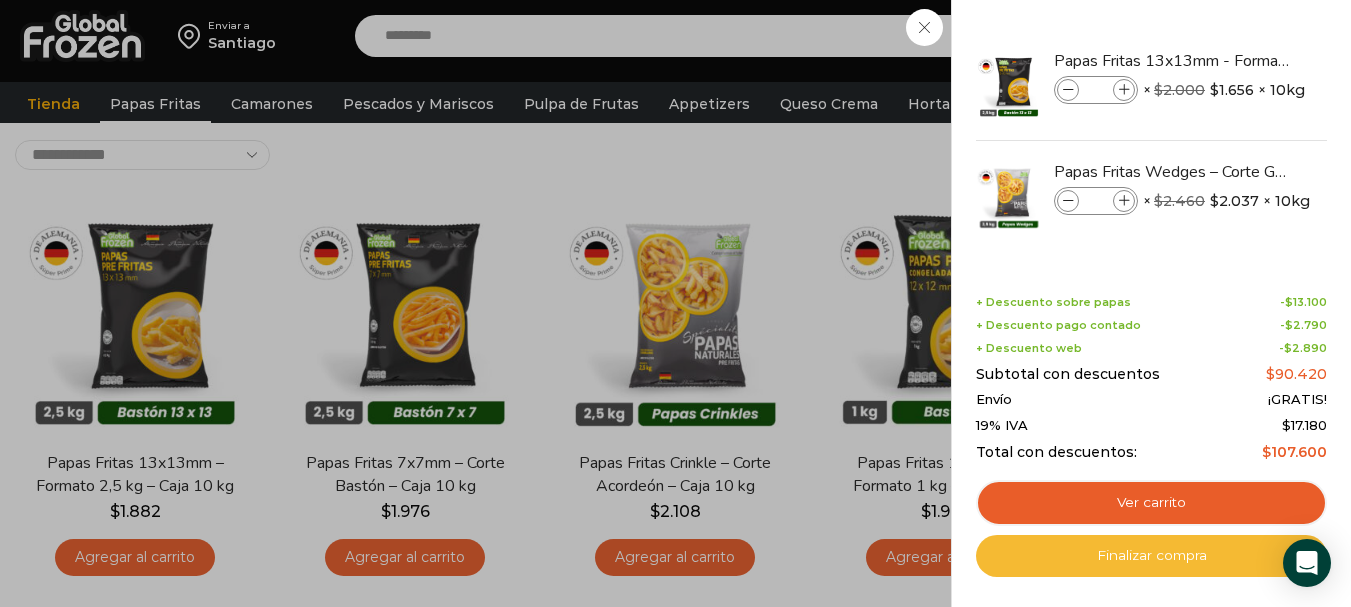 click on "Finalizar compra" at bounding box center [1151, 556] 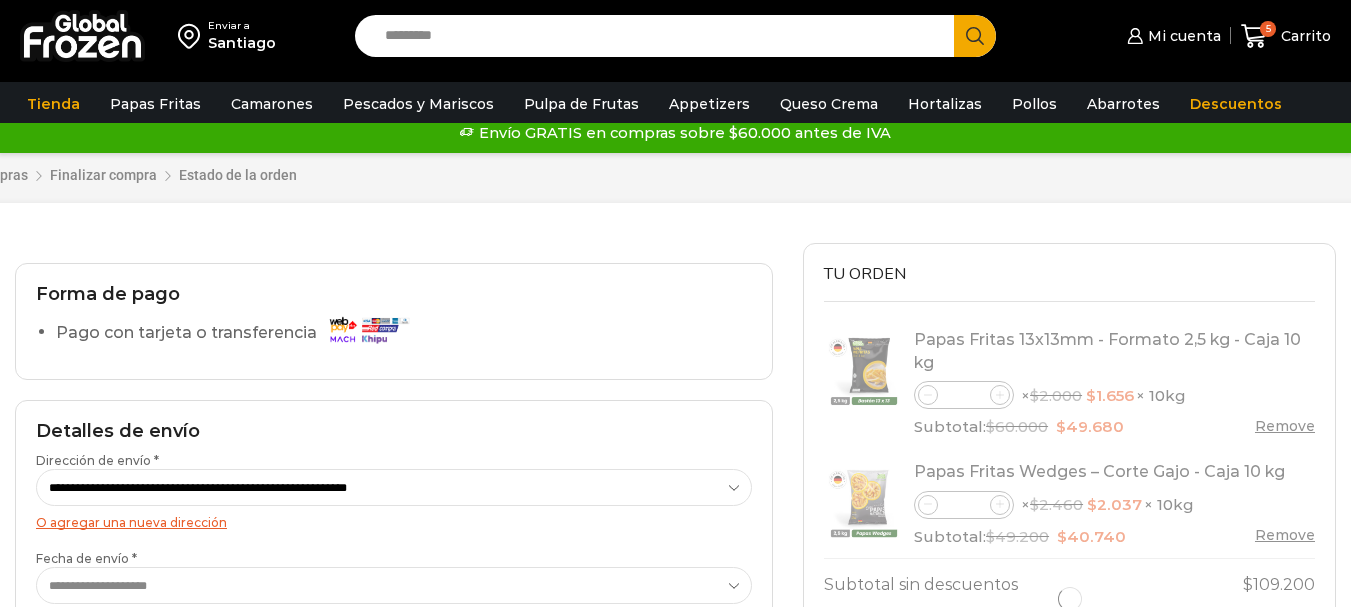 scroll, scrollTop: 0, scrollLeft: 0, axis: both 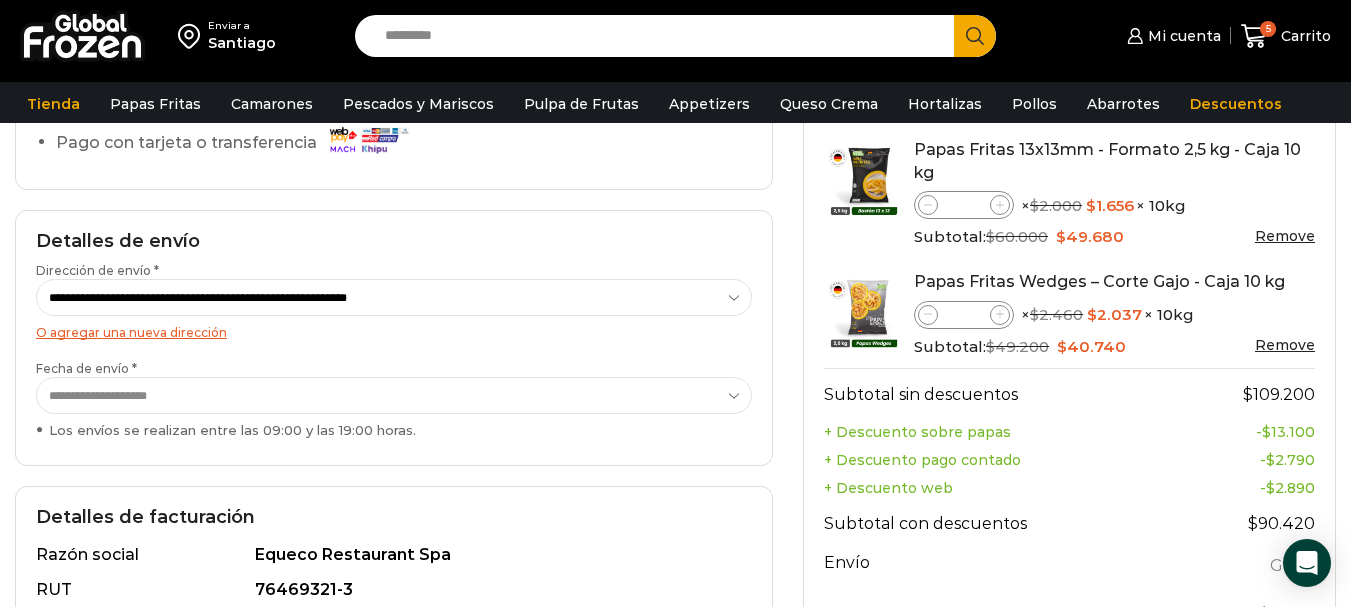 click on "**********" at bounding box center [394, 395] 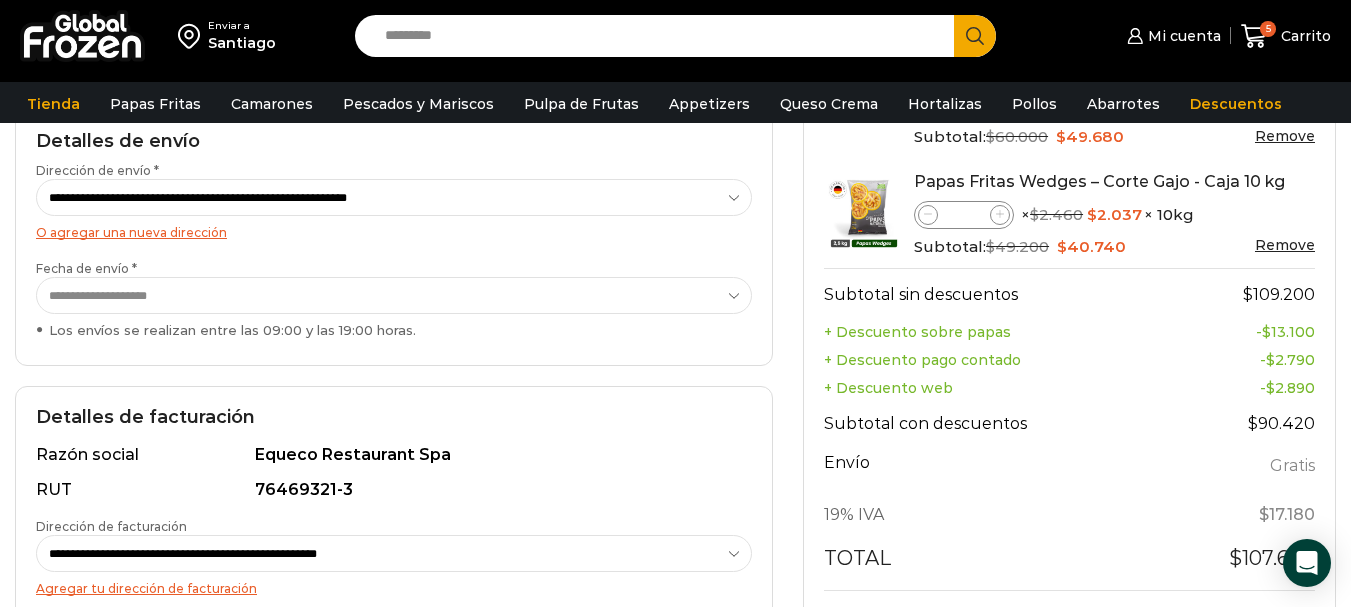scroll, scrollTop: 500, scrollLeft: 0, axis: vertical 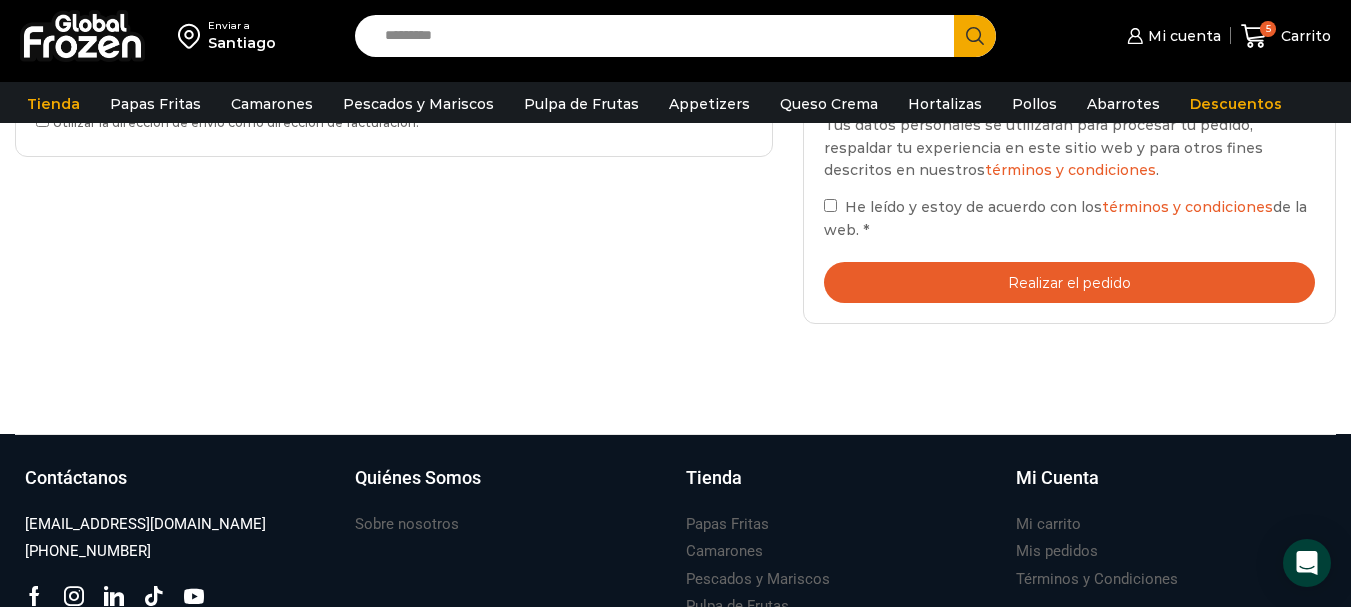 click on "Realizar el pedido" at bounding box center (1069, 282) 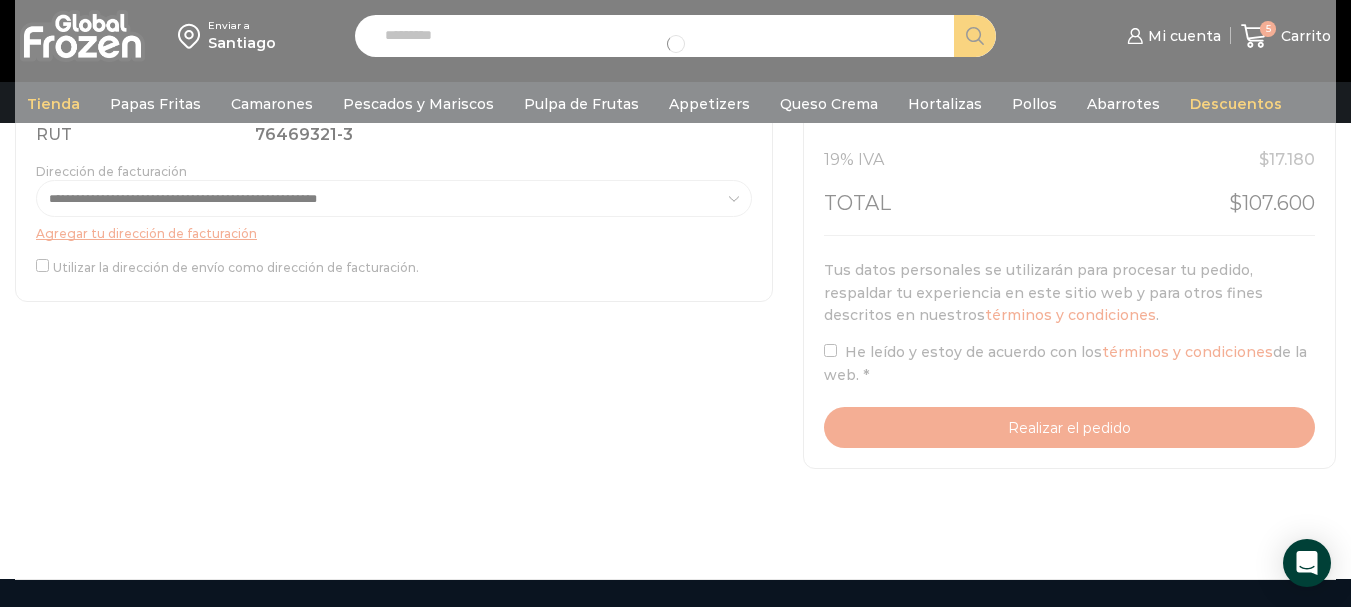 scroll, scrollTop: 400, scrollLeft: 0, axis: vertical 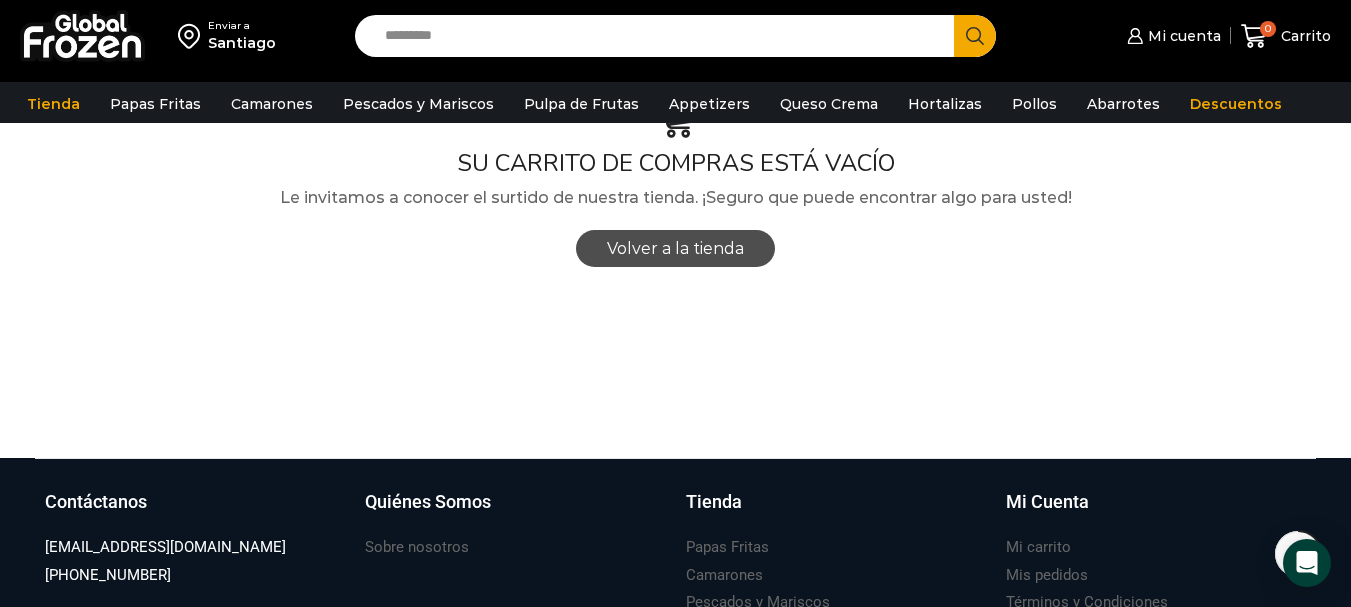 click on "Volver a la tienda" at bounding box center (675, 248) 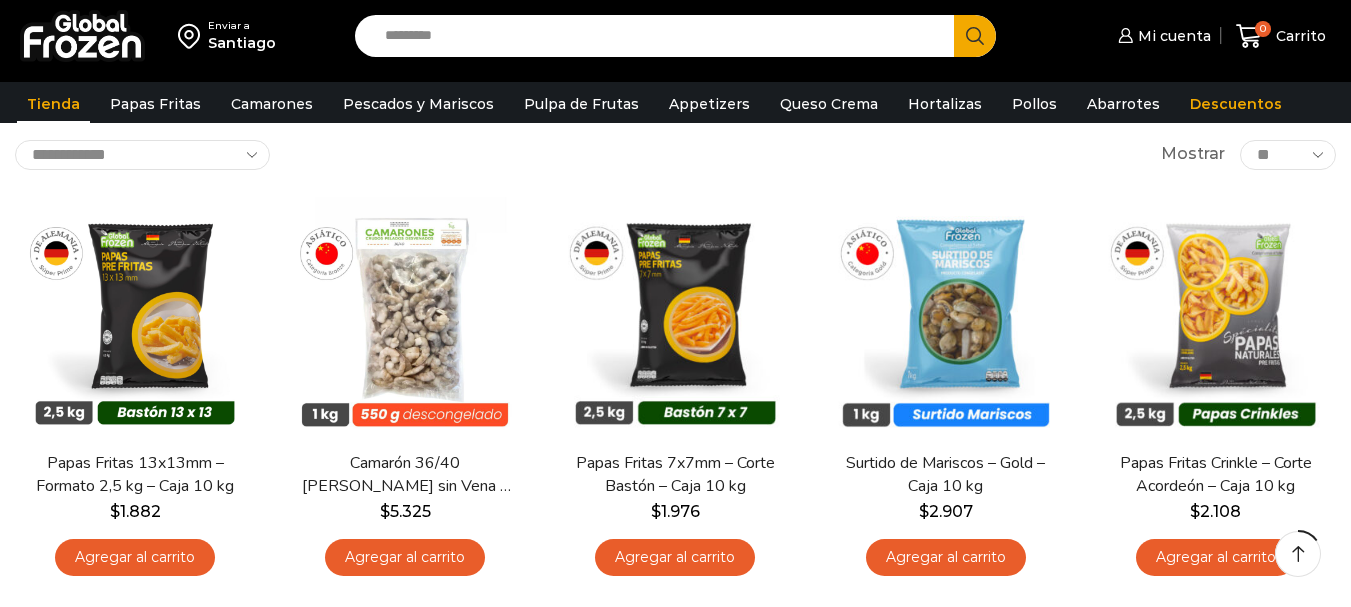 scroll, scrollTop: 400, scrollLeft: 0, axis: vertical 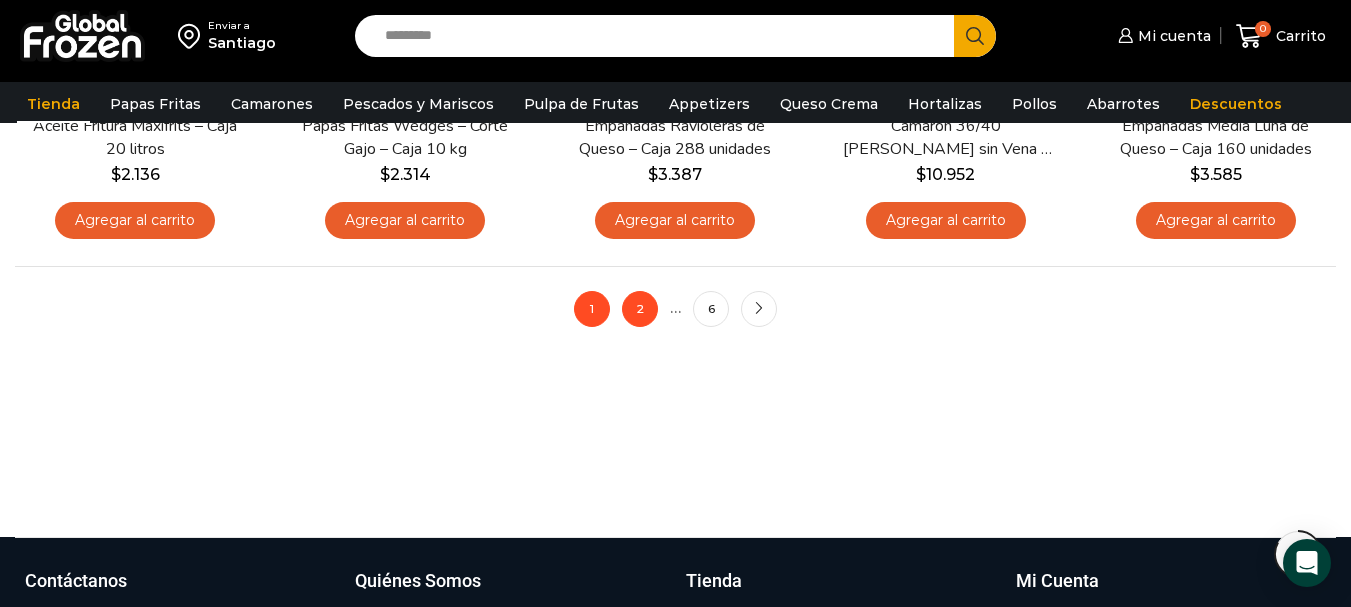 click on "2" at bounding box center [640, 309] 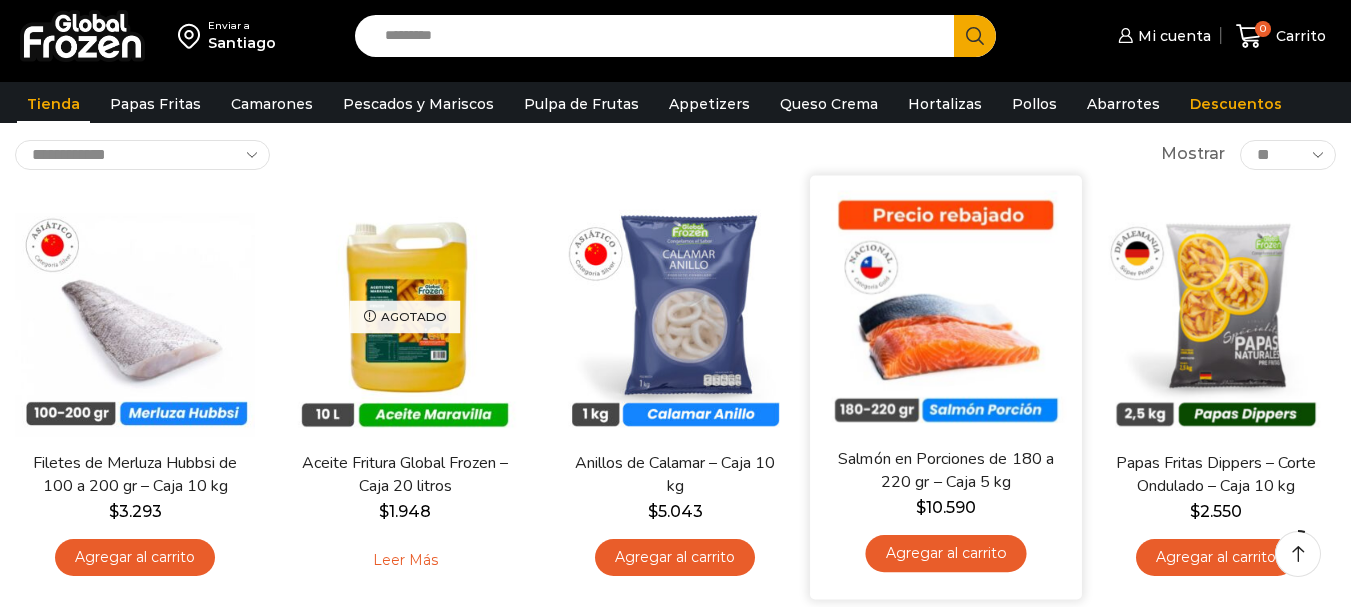 scroll, scrollTop: 100, scrollLeft: 0, axis: vertical 